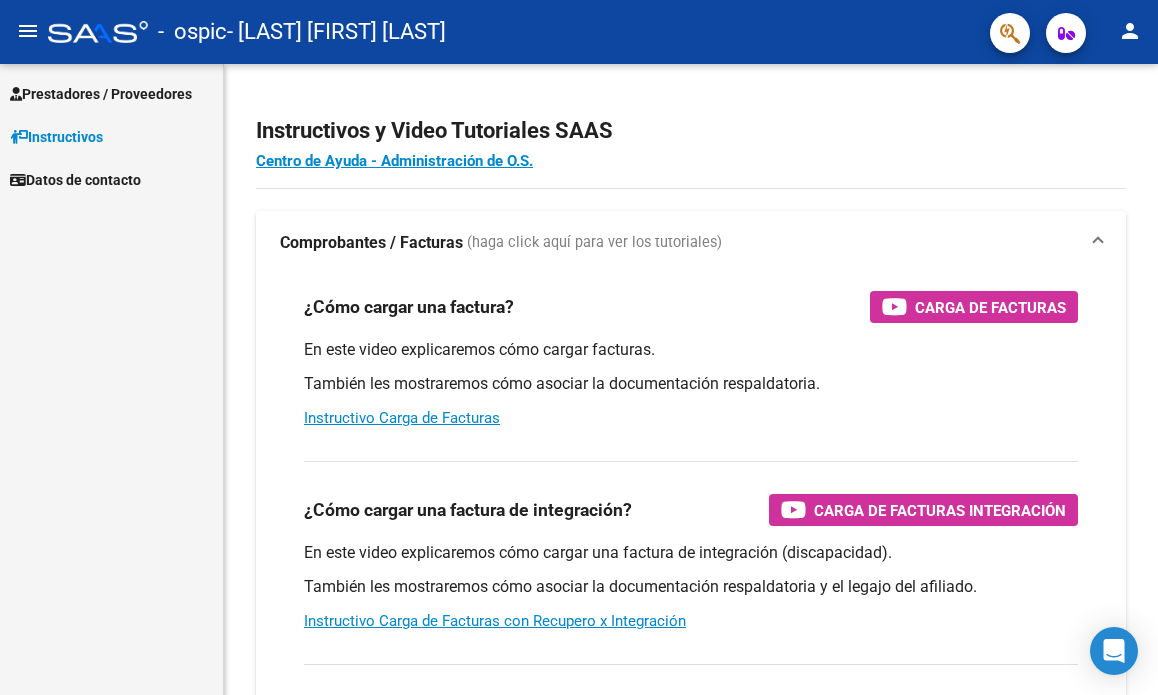 scroll, scrollTop: 0, scrollLeft: 0, axis: both 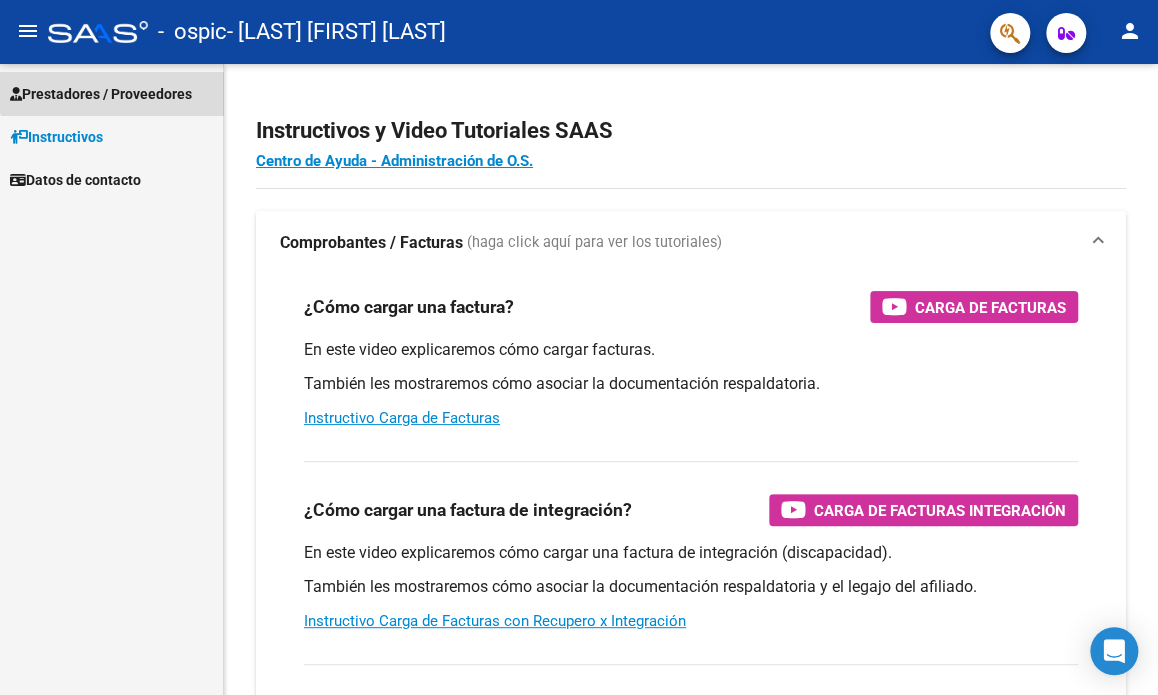 click on "Prestadores / Proveedores" at bounding box center [101, 94] 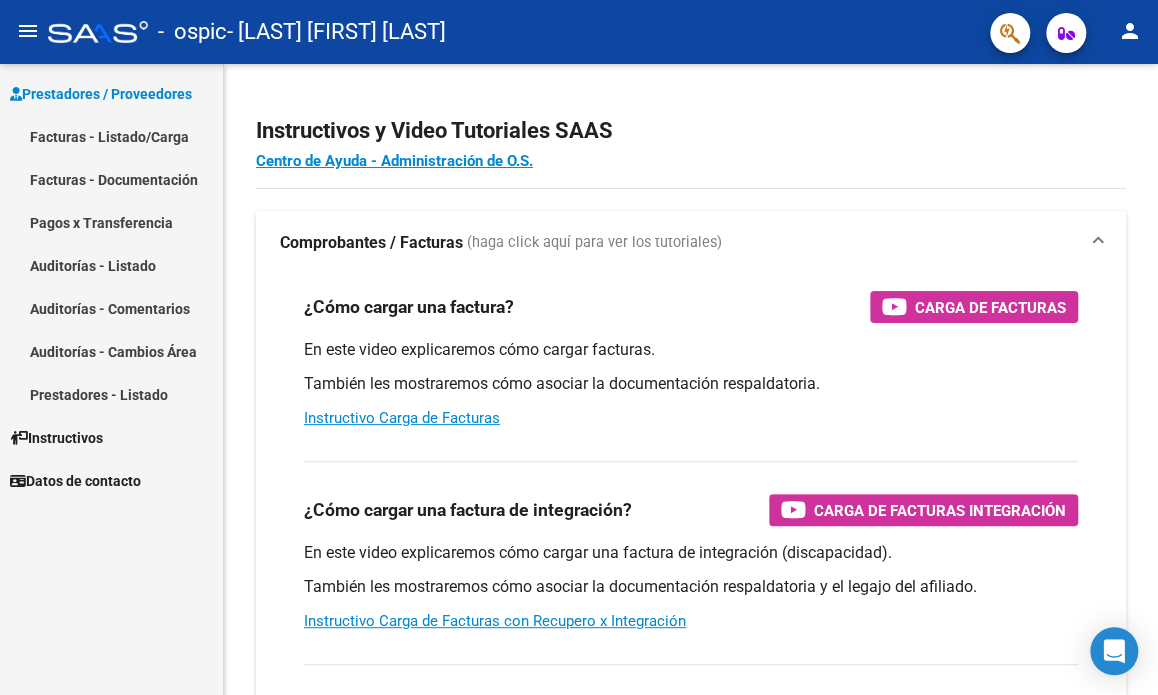 click on "Facturas - Listado/Carga" at bounding box center [111, 136] 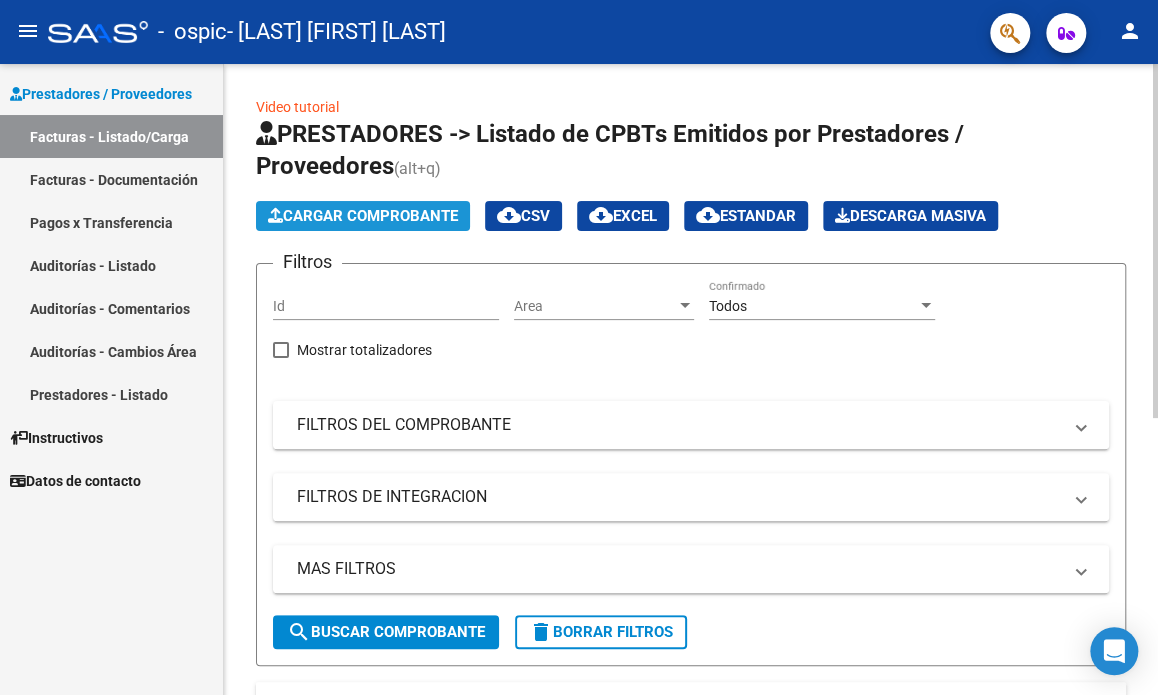 click on "Cargar Comprobante" 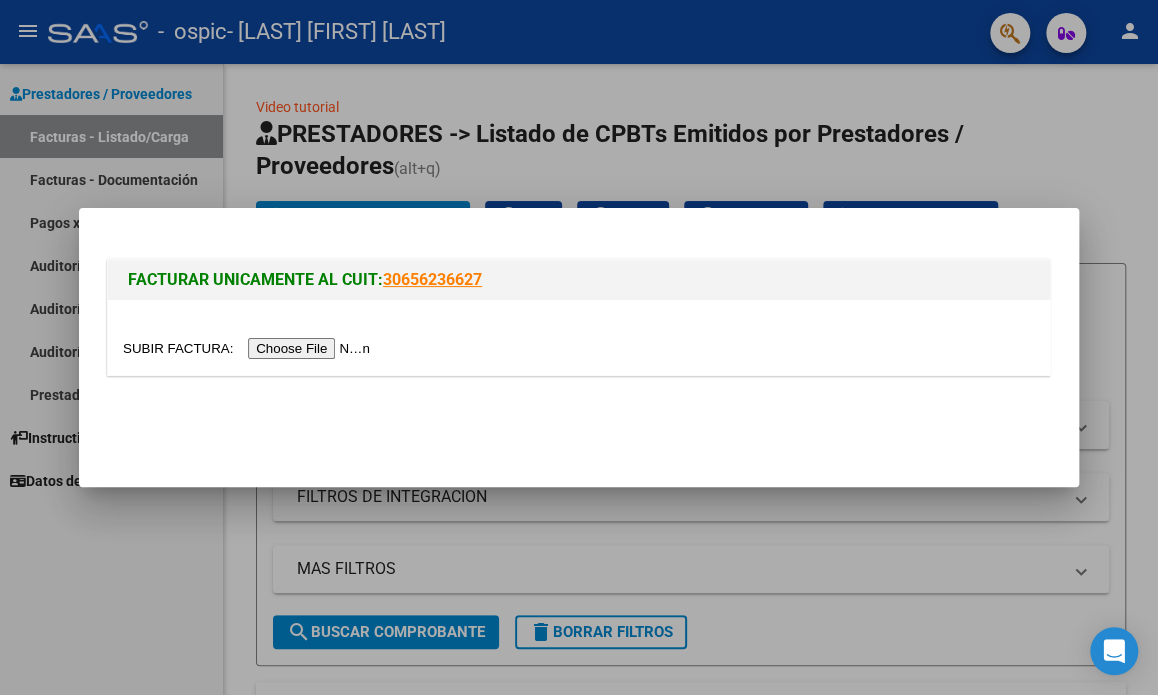 click at bounding box center [249, 348] 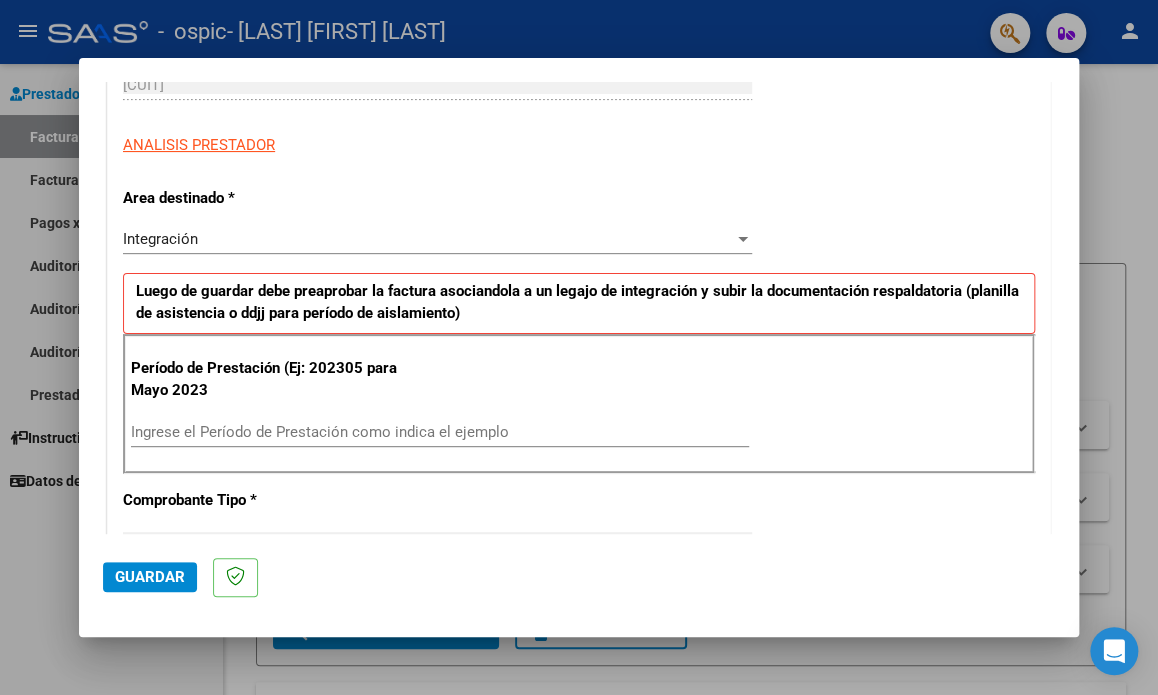 scroll, scrollTop: 351, scrollLeft: 0, axis: vertical 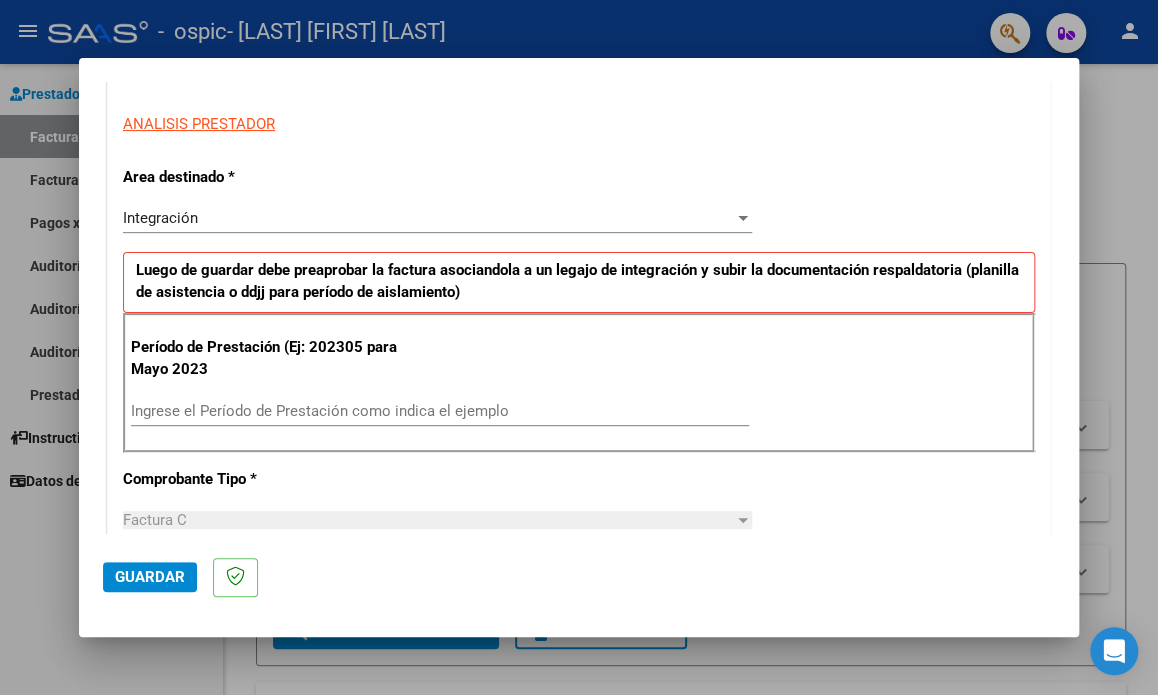 click on "Ingrese el Período de Prestación como indica el ejemplo" at bounding box center (440, 411) 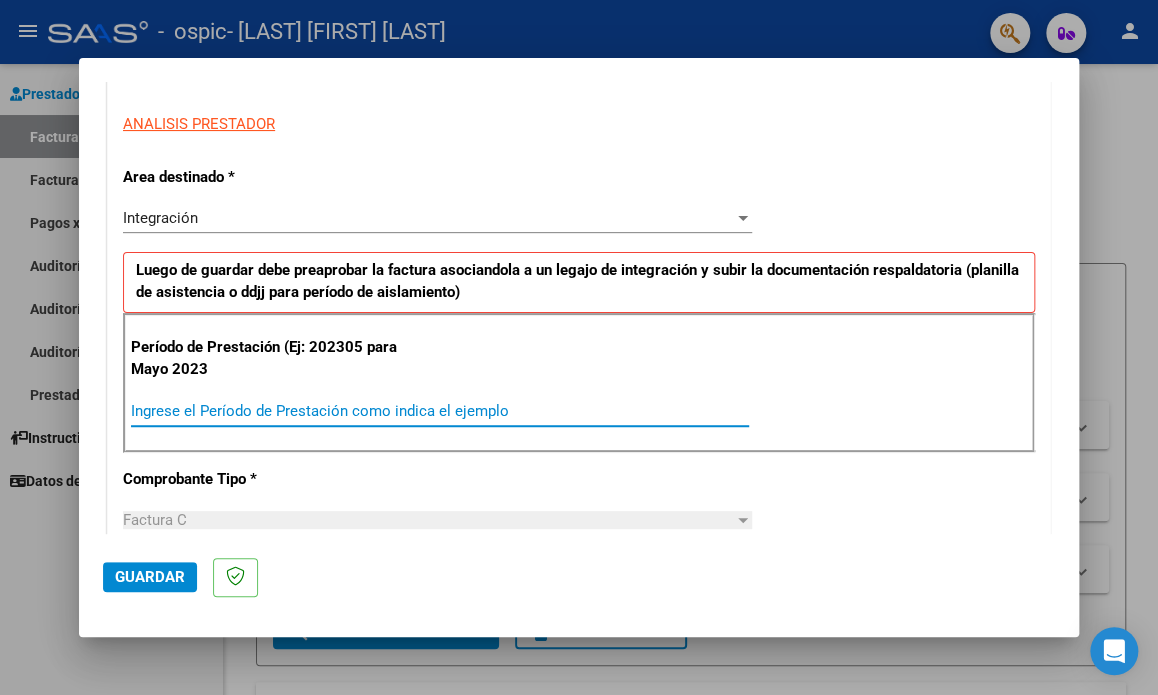 click on "Período de Prestación (Ej: 202305 para Mayo 2023    Ingrese el Período de Prestación como indica el ejemplo" at bounding box center (579, 383) 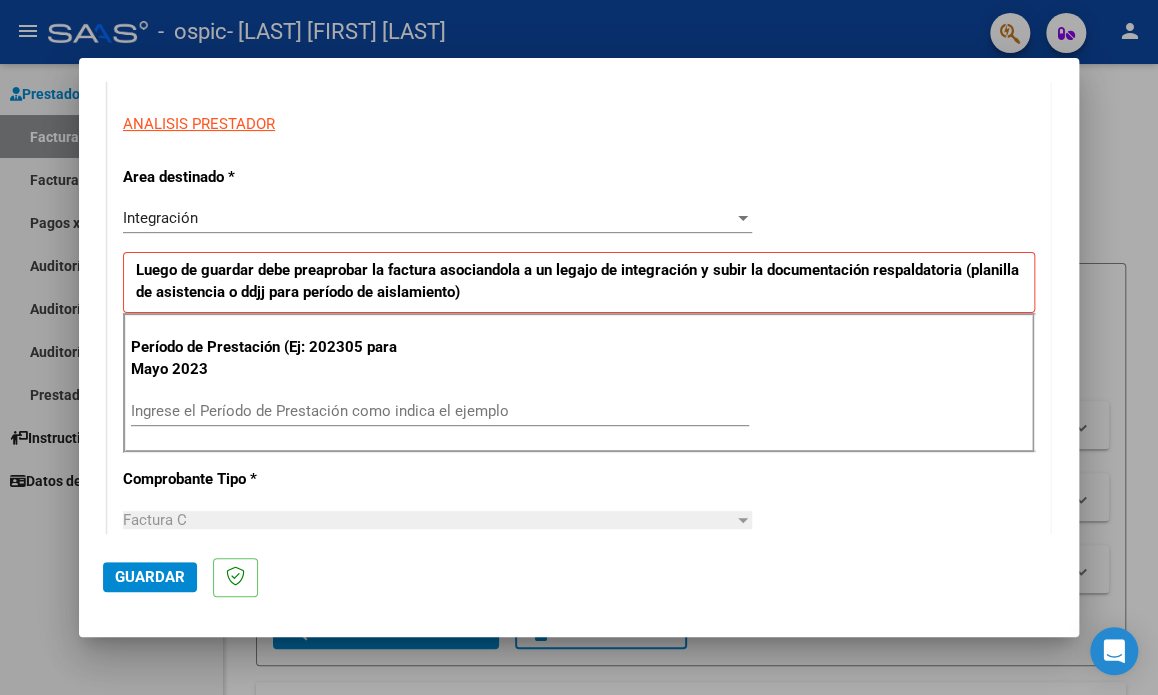 click on "Período de Prestación (Ej: 202305 para Mayo 2023    Ingrese el Período de Prestación como indica el ejemplo" at bounding box center (579, 383) 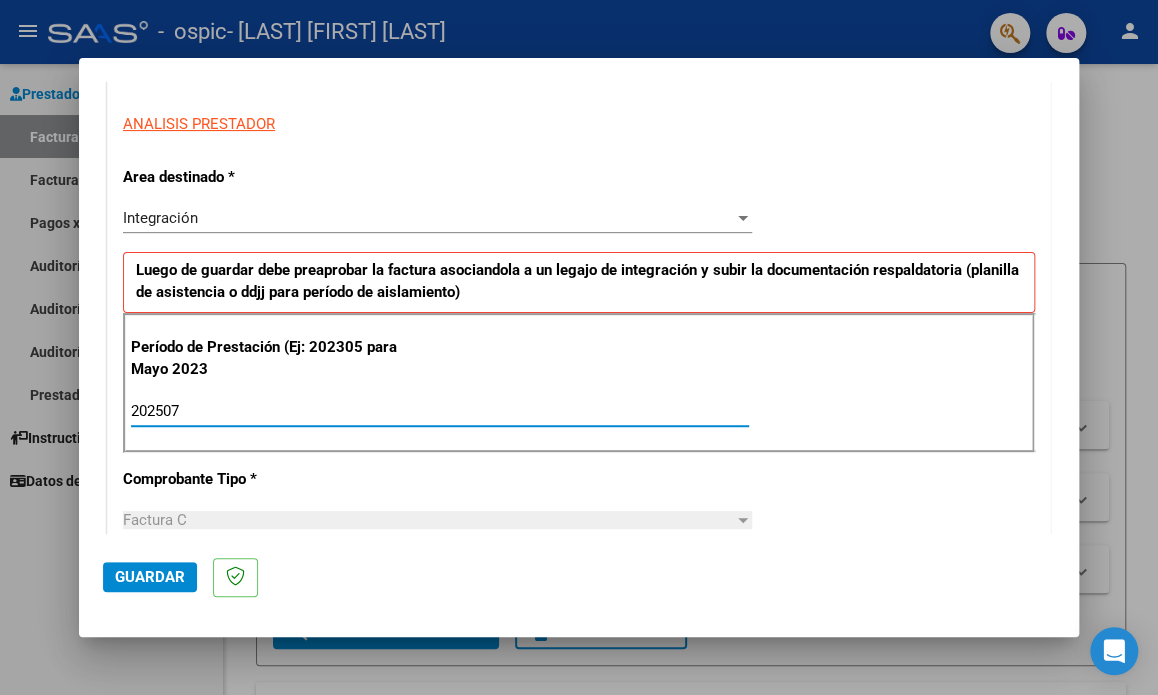 type on "202507" 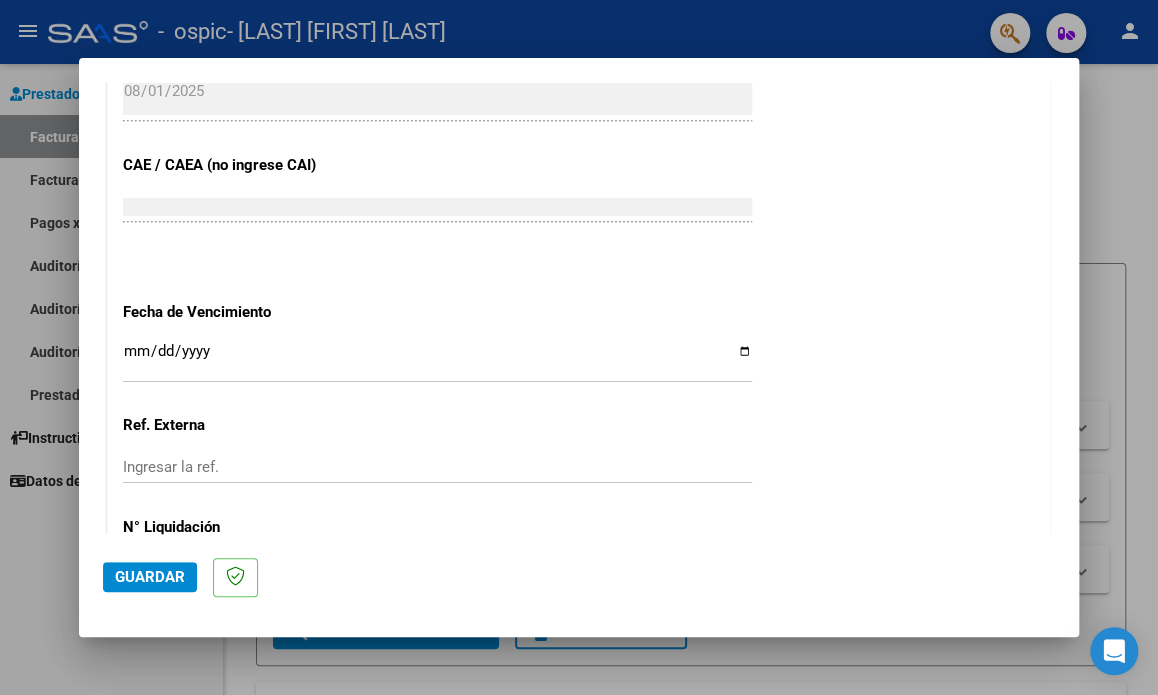 scroll, scrollTop: 1148, scrollLeft: 0, axis: vertical 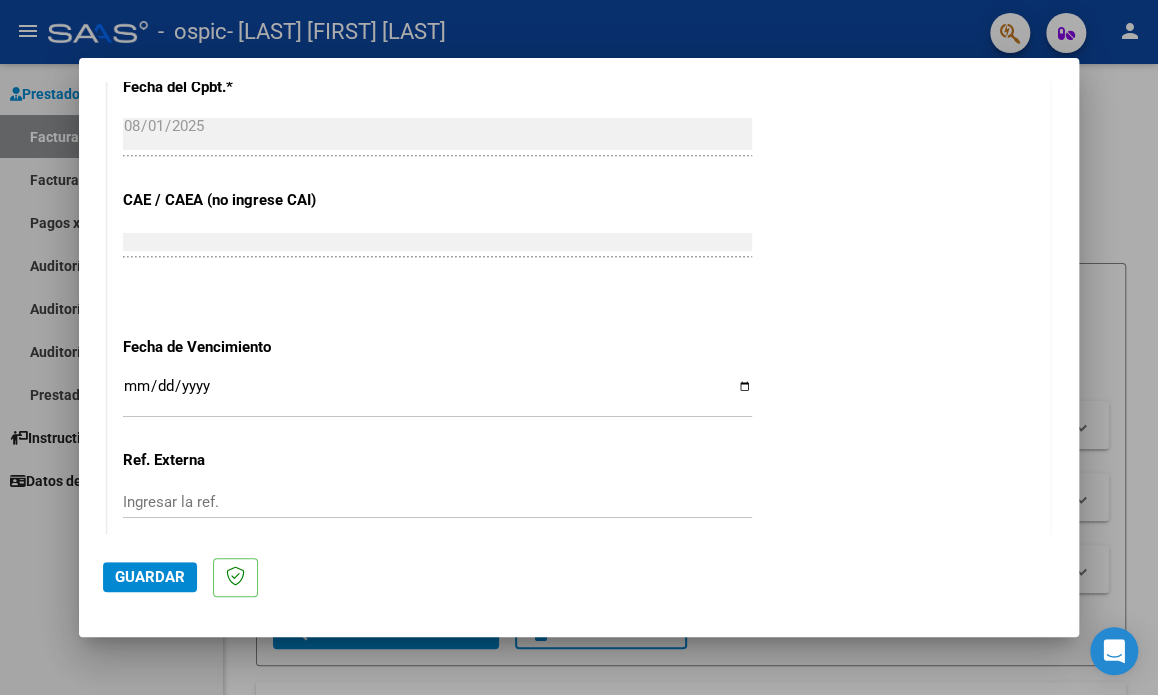 click on "Ingresar la fecha" at bounding box center (437, 394) 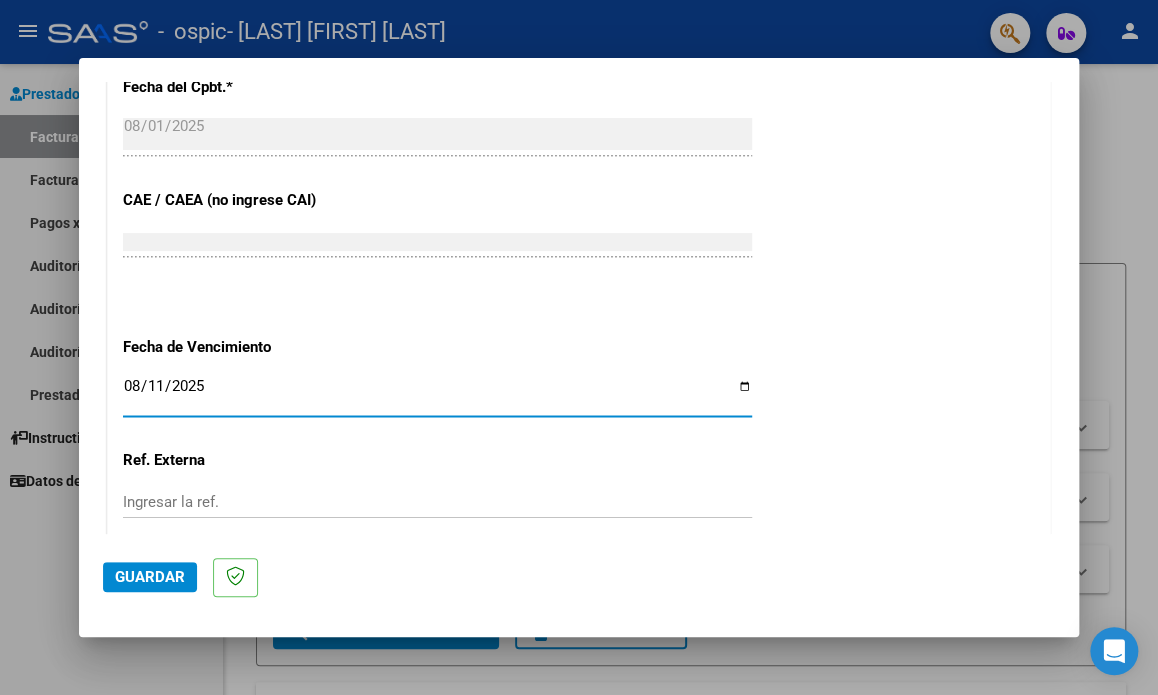 type on "2025-08-11" 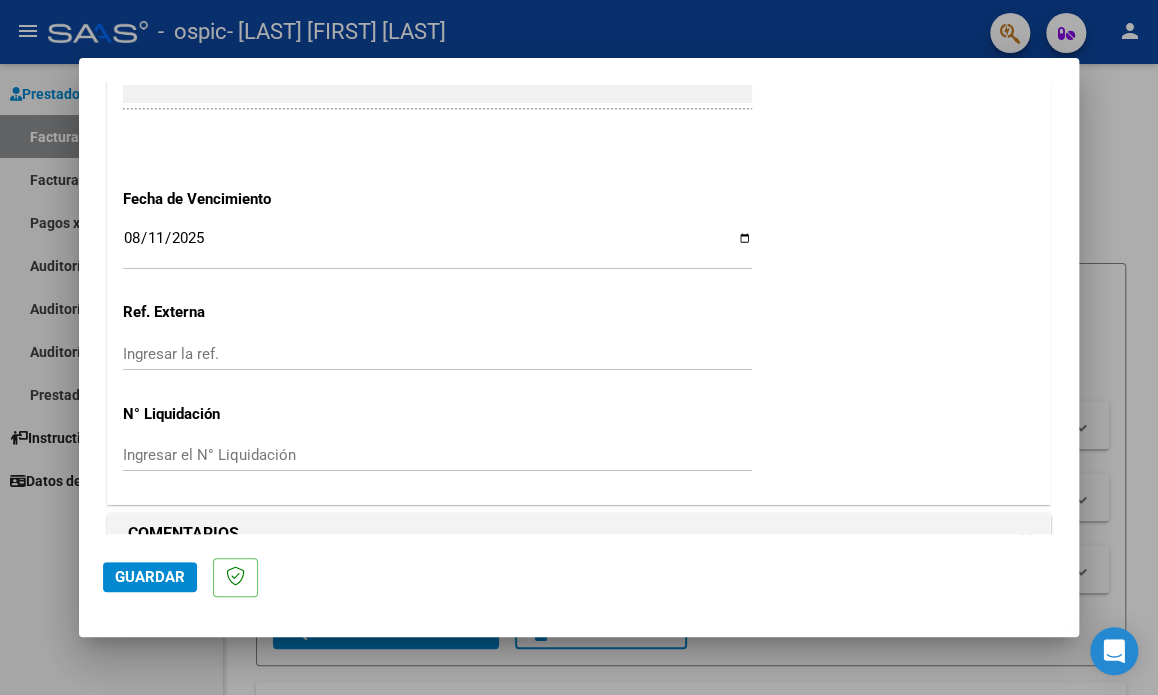 scroll, scrollTop: 1328, scrollLeft: 0, axis: vertical 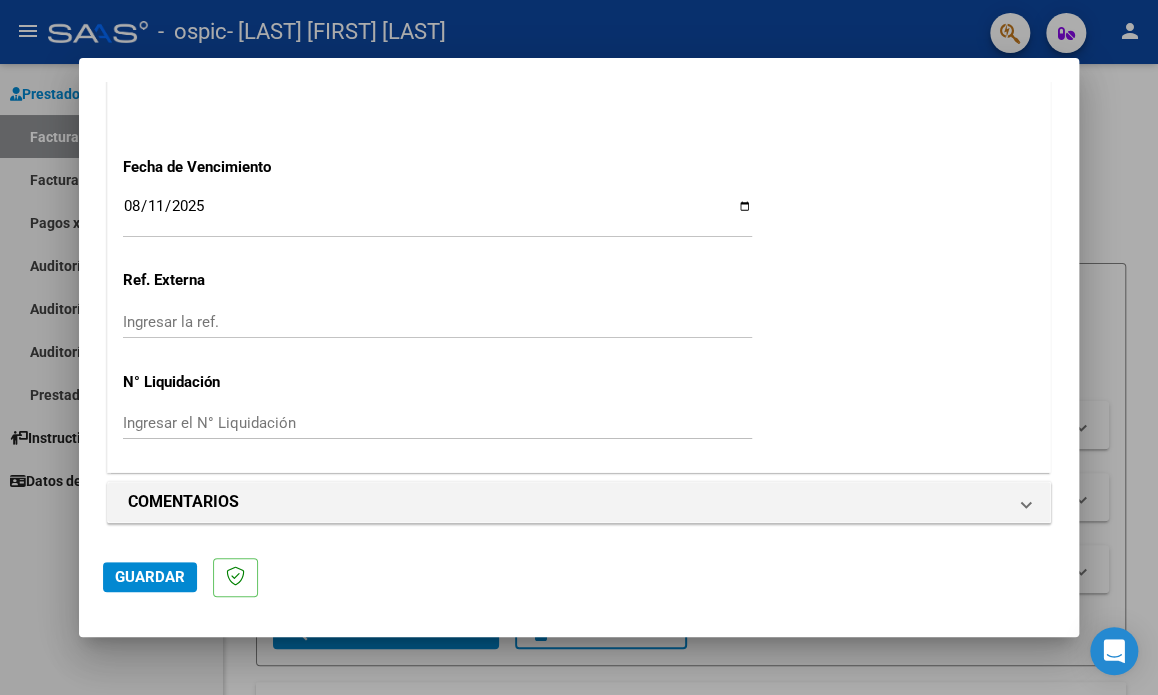 click on "Guardar" 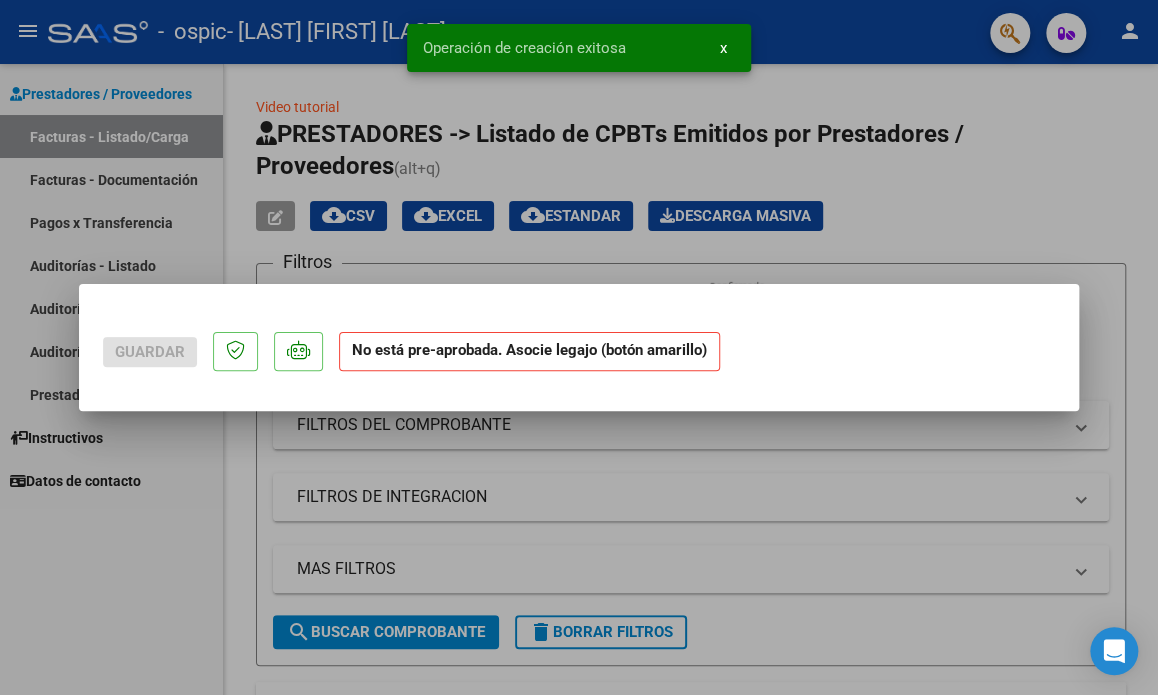 scroll, scrollTop: 0, scrollLeft: 0, axis: both 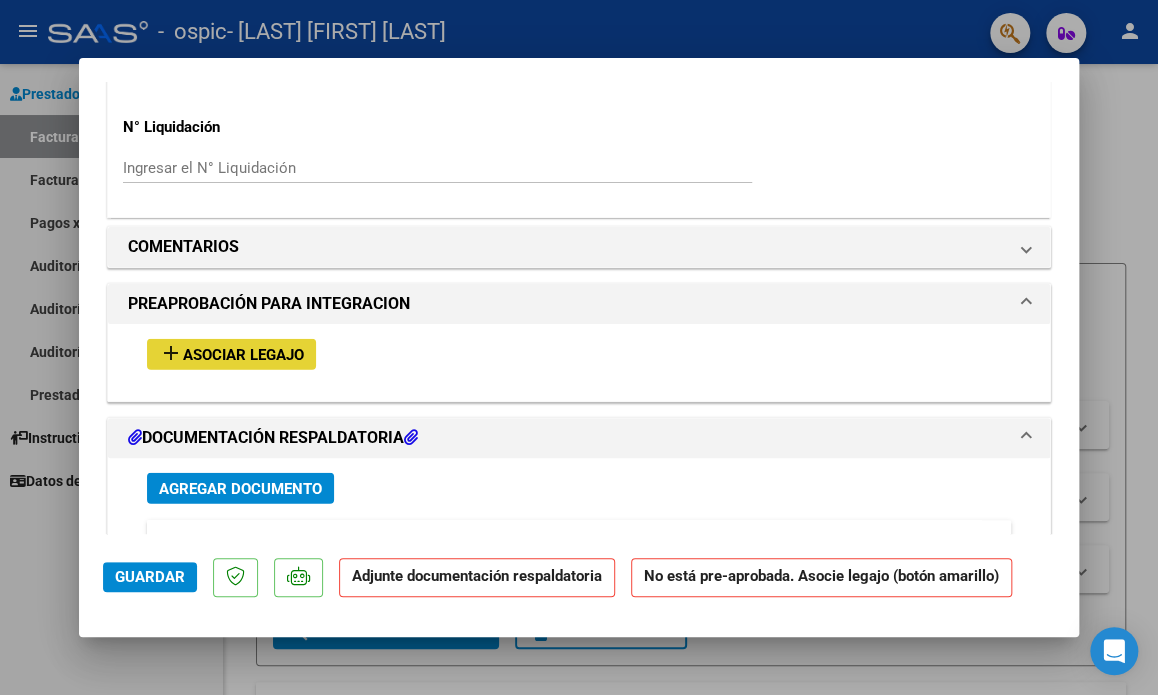 click on "Asociar Legajo" at bounding box center [243, 355] 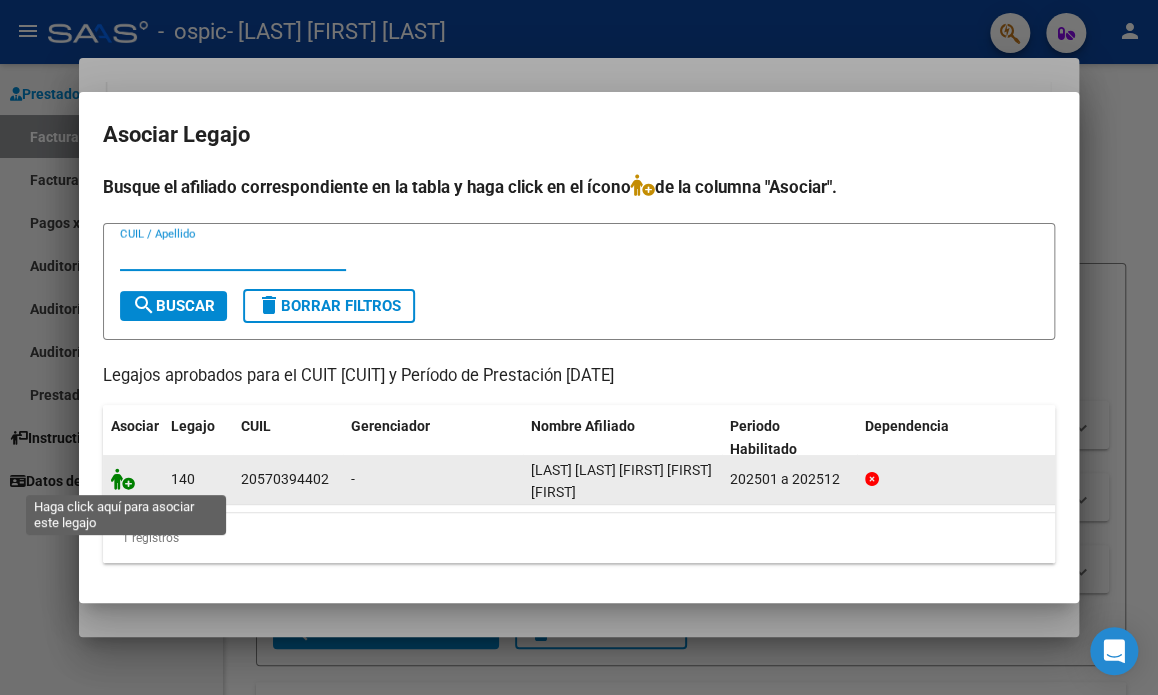 click 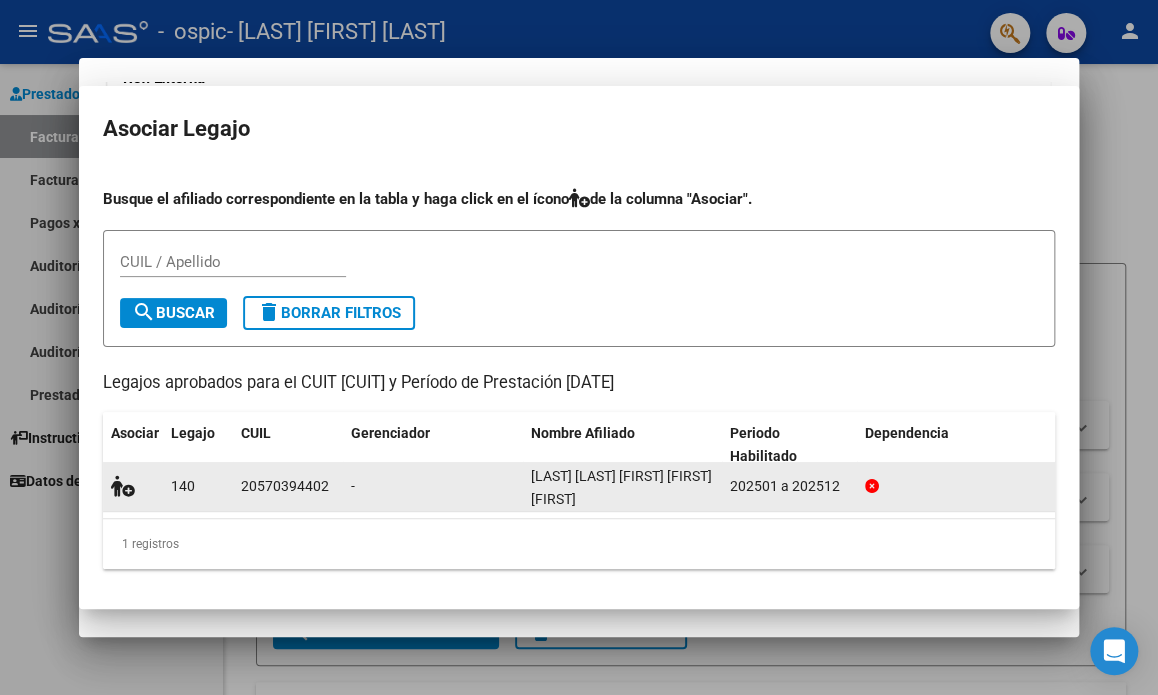 scroll, scrollTop: 1651, scrollLeft: 0, axis: vertical 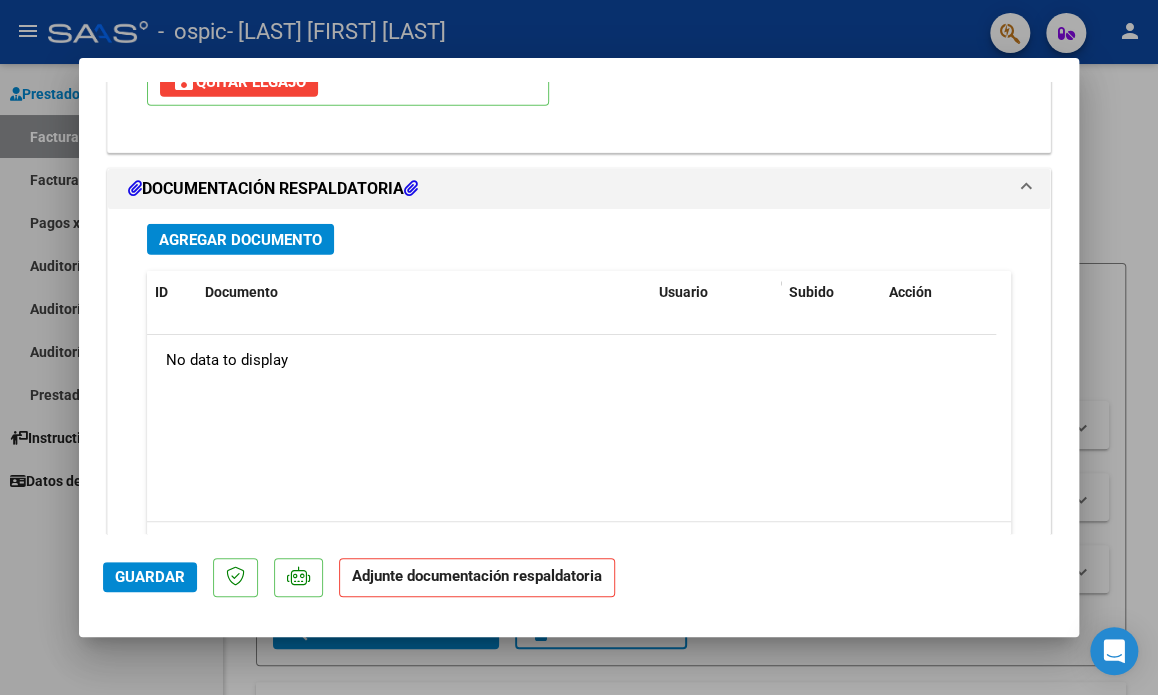 click on "Agregar Documento" at bounding box center [240, 240] 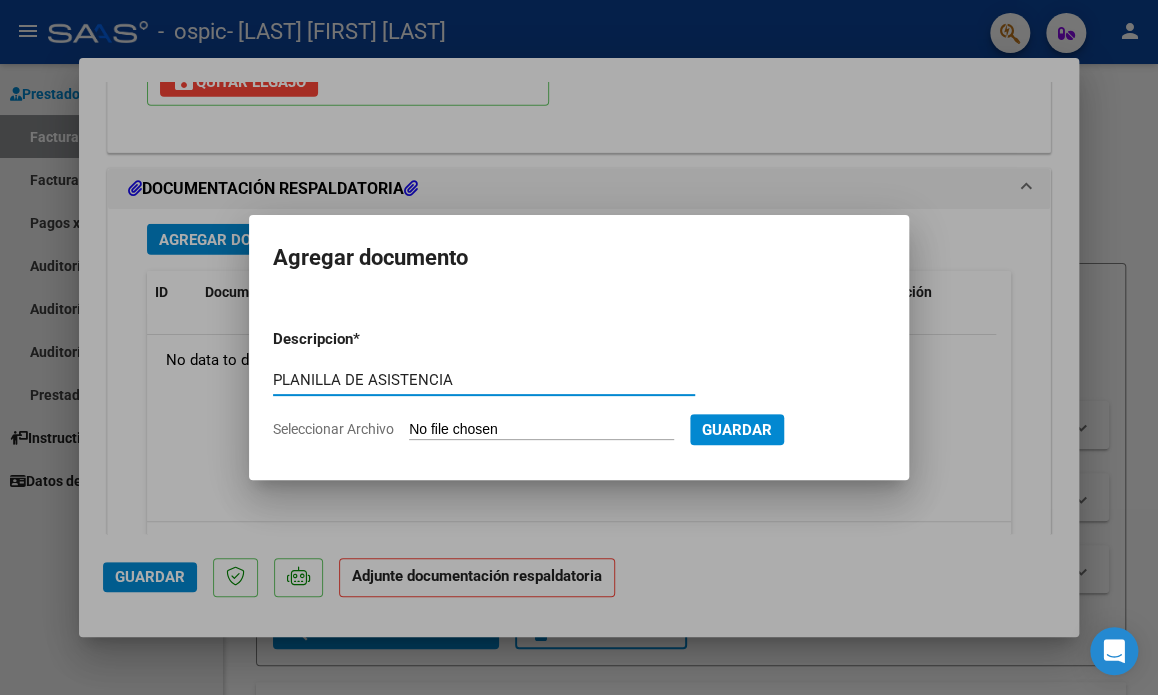 type on "PLANILLA DE ASISTENCIA" 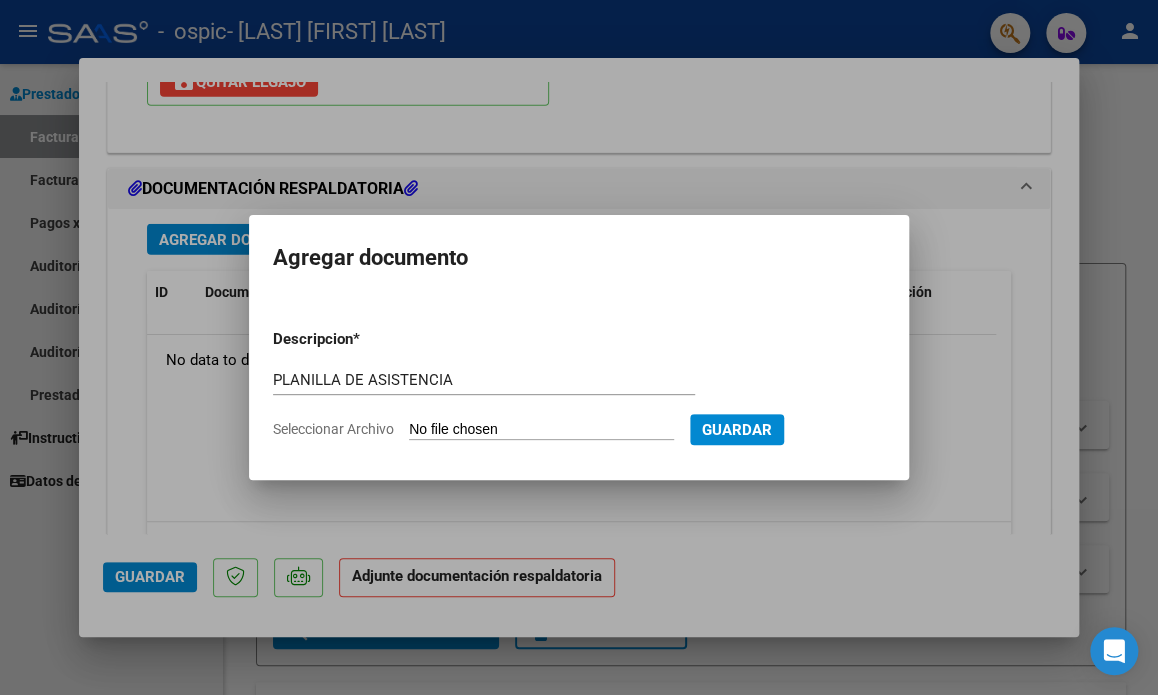 type on "C:\fakepath\PREFASIO JULIO.pdf" 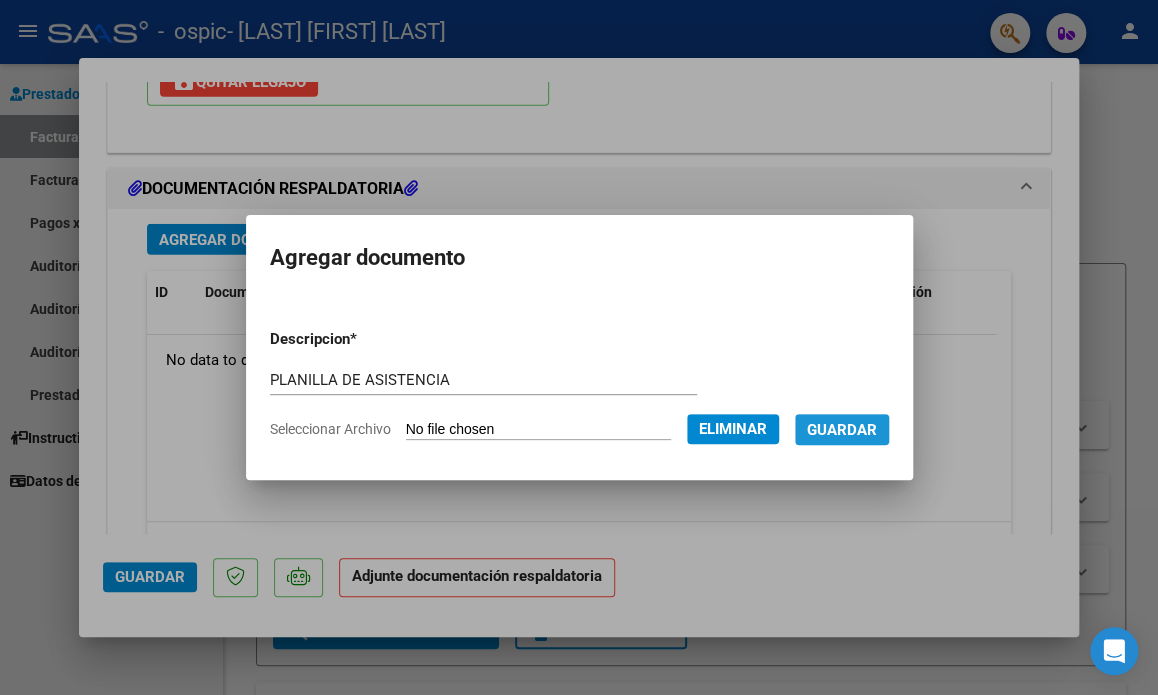 click on "Guardar" at bounding box center (842, 430) 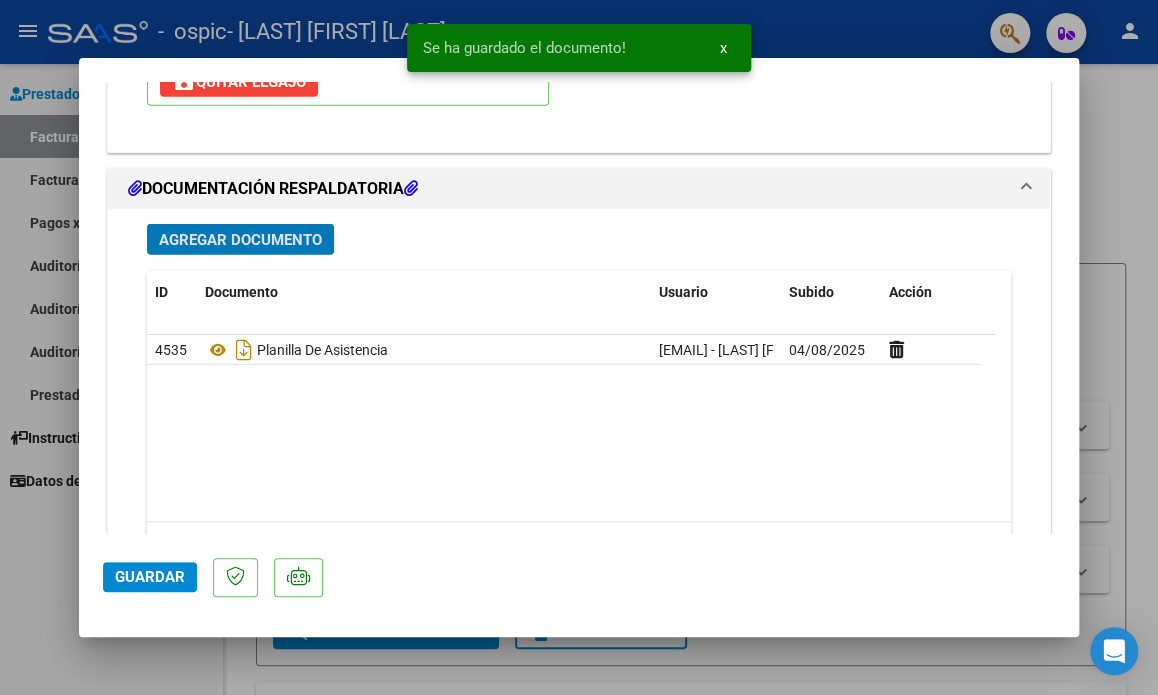 click on "Agregar Documento" at bounding box center [240, 240] 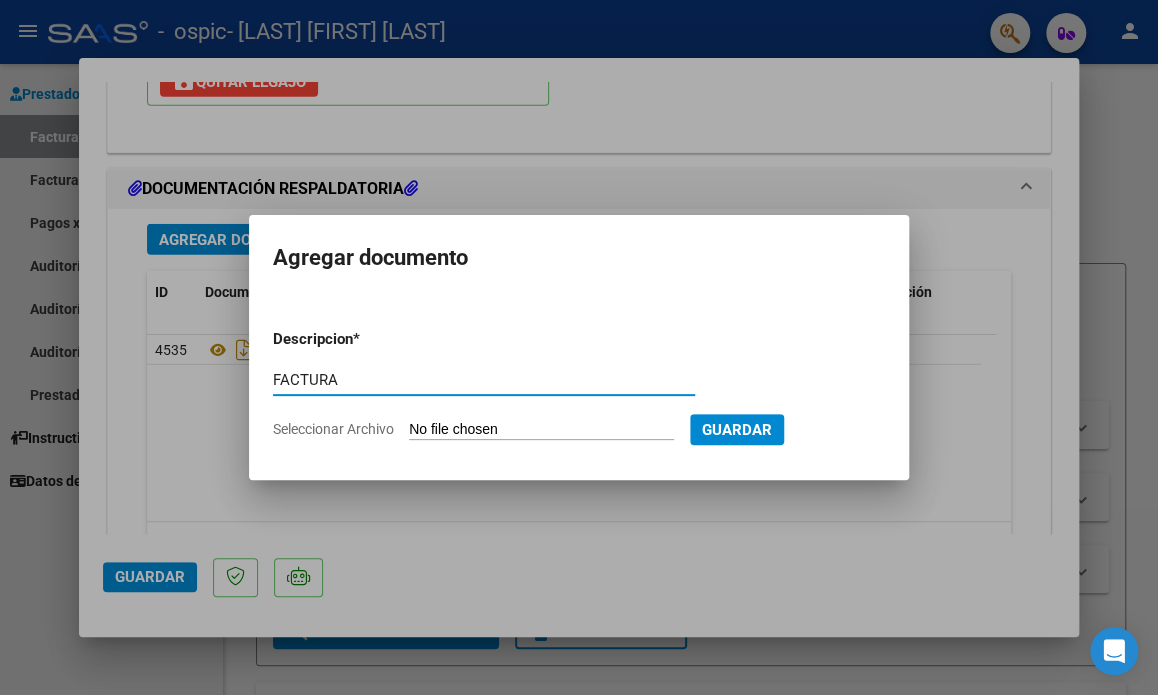 type on "FACTURA" 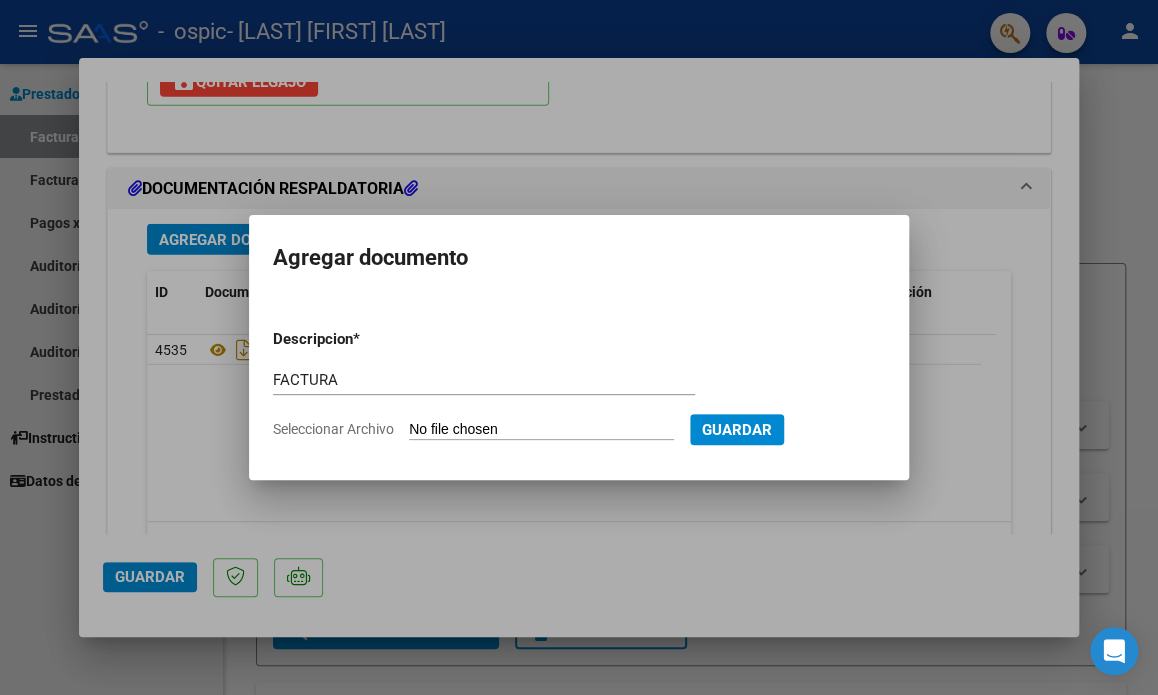 type on "C:\fakepath\27390347737_011_00001_00000167.pdf" 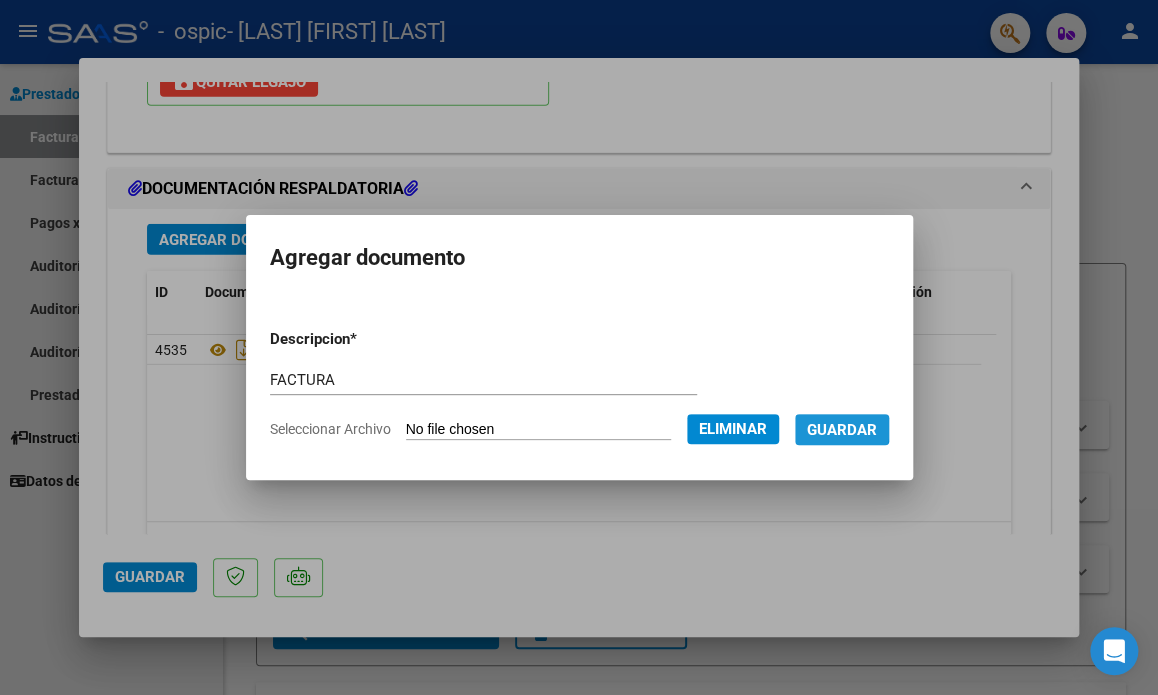 click on "Guardar" at bounding box center (842, 430) 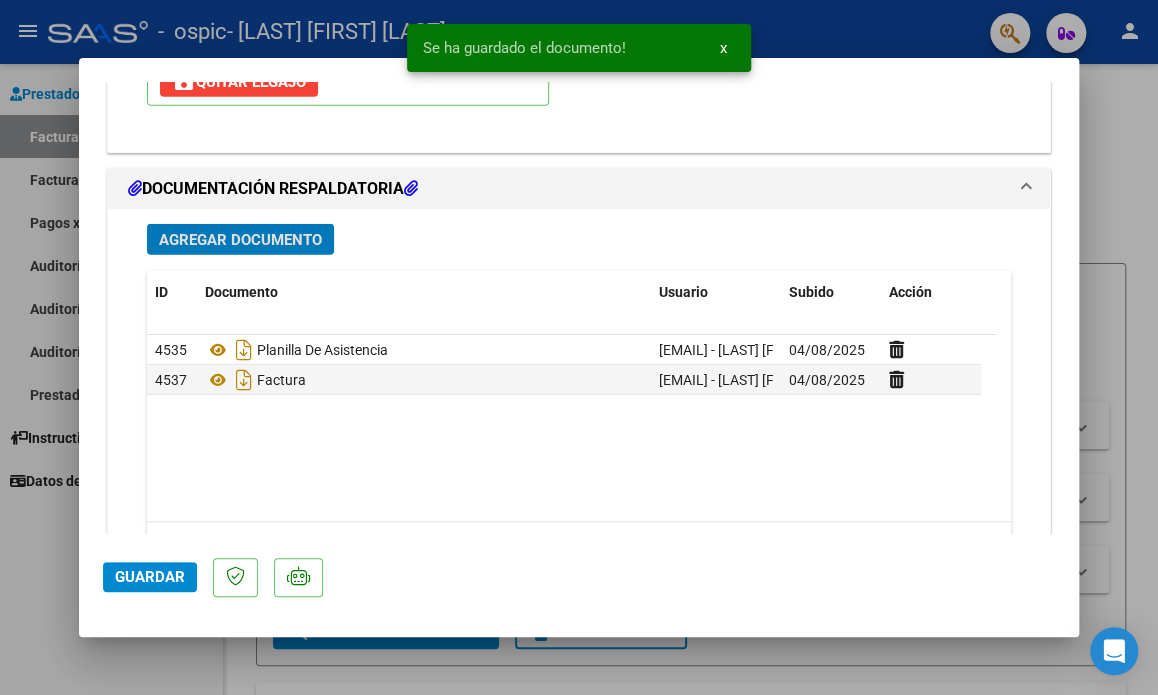 click on "Guardar" 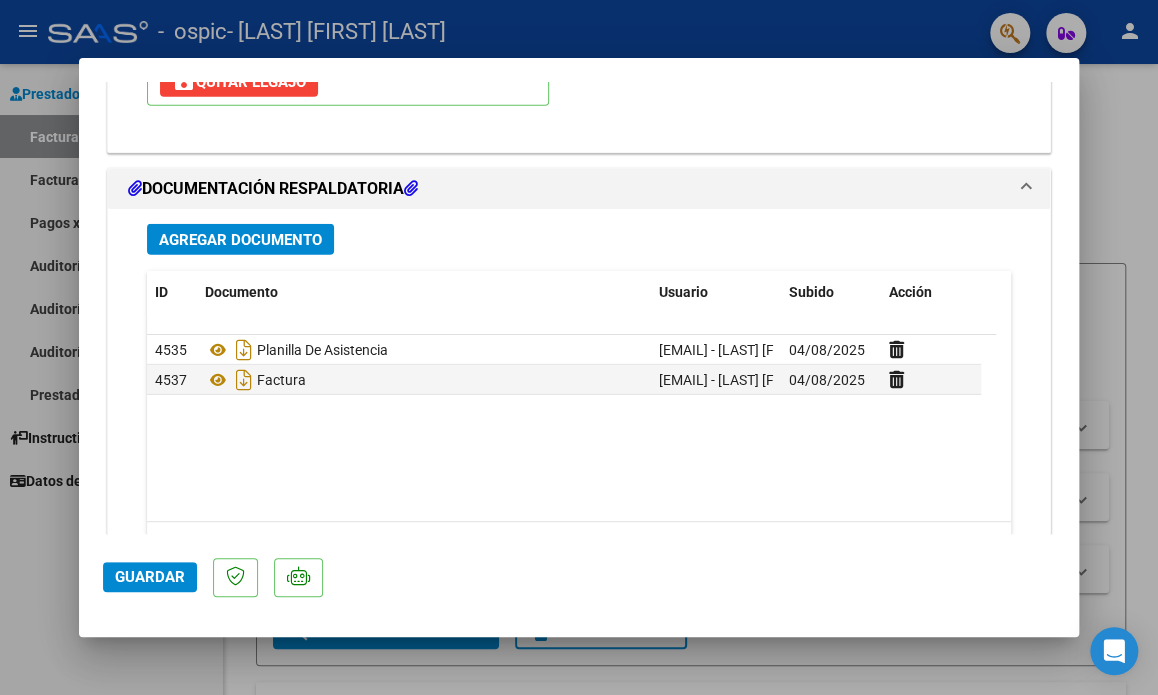 click at bounding box center [579, 347] 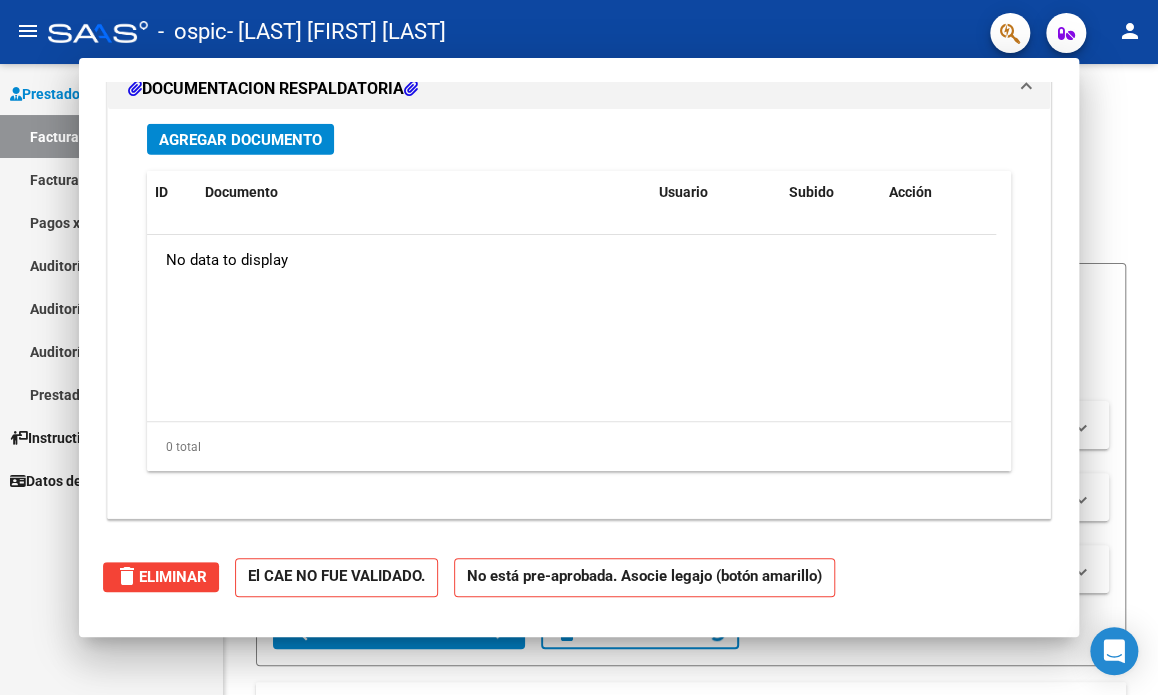 scroll, scrollTop: 1917, scrollLeft: 0, axis: vertical 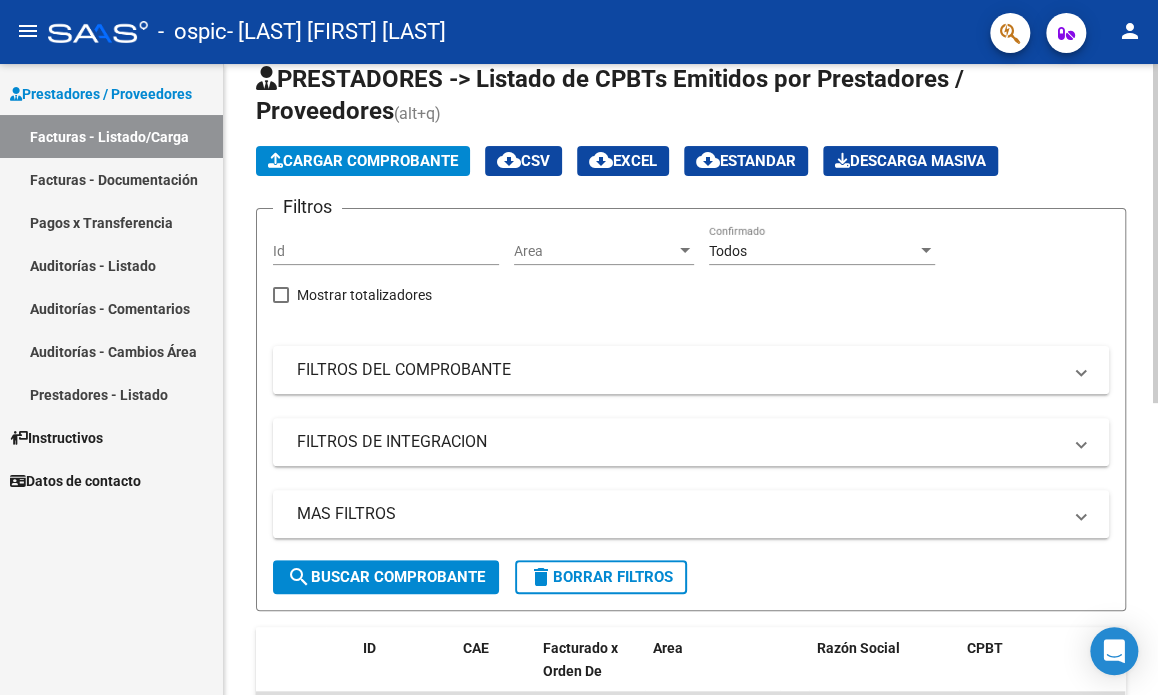 click on "Video tutorial   PRESTADORES -> Listado de CPBTs Emitidos por Prestadores / Proveedores (alt+q)   Cargar Comprobante
cloud_download  CSV  cloud_download  EXCEL  cloud_download  Estandar   Descarga Masiva
Filtros Id Area Area Todos Confirmado   Mostrar totalizadores   FILTROS DEL COMPROBANTE  Comprobante Tipo Comprobante Tipo Start date – End date Fec. Comprobante Desde / Hasta Días Emisión Desde(cant. días) Días Emisión Hasta(cant. días) CUIT / Razón Social Pto. Venta Nro. Comprobante Código SSS CAE Válido CAE Válido Todos Cargado Módulo Hosp. Todos Tiene facturacion Apócrifa Hospital Refes  FILTROS DE INTEGRACION  Período De Prestación Campos del Archivo de Rendición Devuelto x SSS (dr_envio) Todos Rendido x SSS (dr_envio) Tipo de Registro Tipo de Registro Período Presentación Período Presentación Campos del Legajo Asociado (preaprobación) Afiliado Legajo (cuil/nombre) Todos Solo facturas preaprobadas  MAS FILTROS  Todos Con Doc. Respaldatoria Todos Con Trazabilidad Todos – – 3" 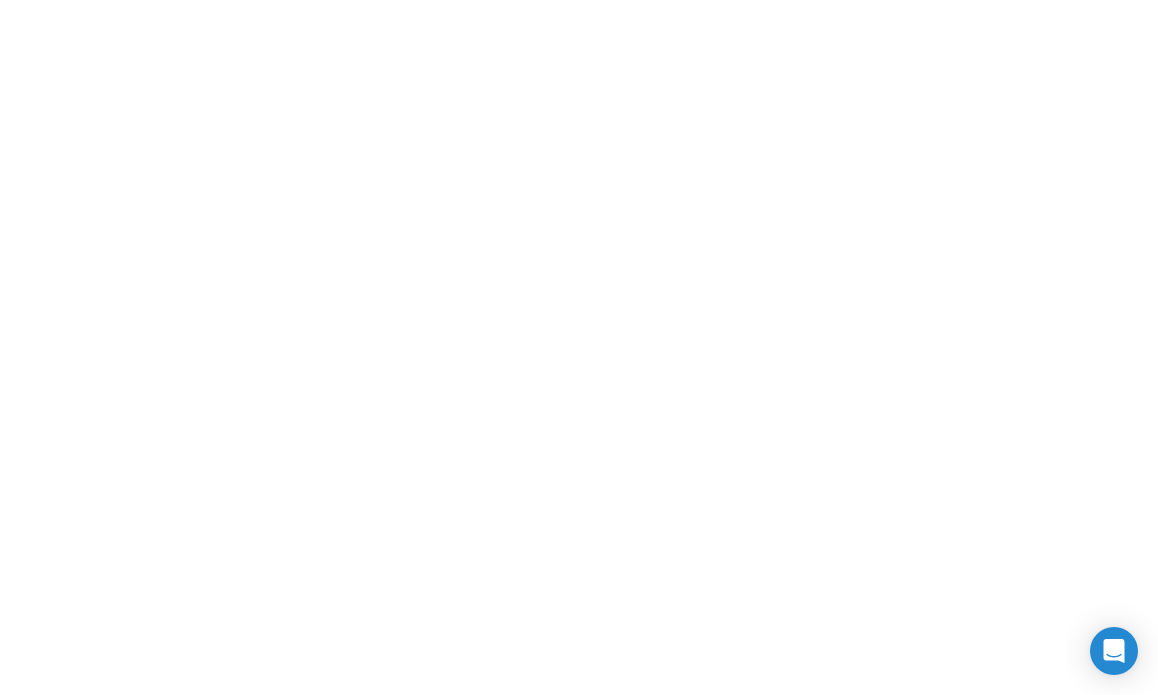scroll, scrollTop: 0, scrollLeft: 0, axis: both 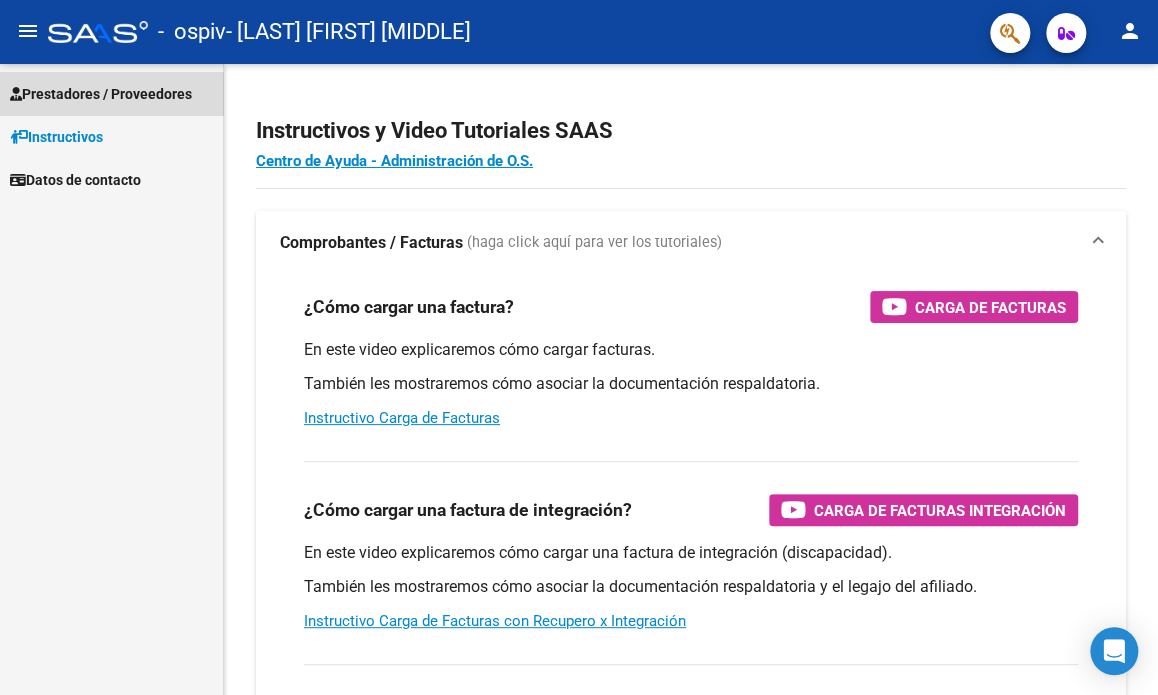 click on "Prestadores / Proveedores" at bounding box center [101, 94] 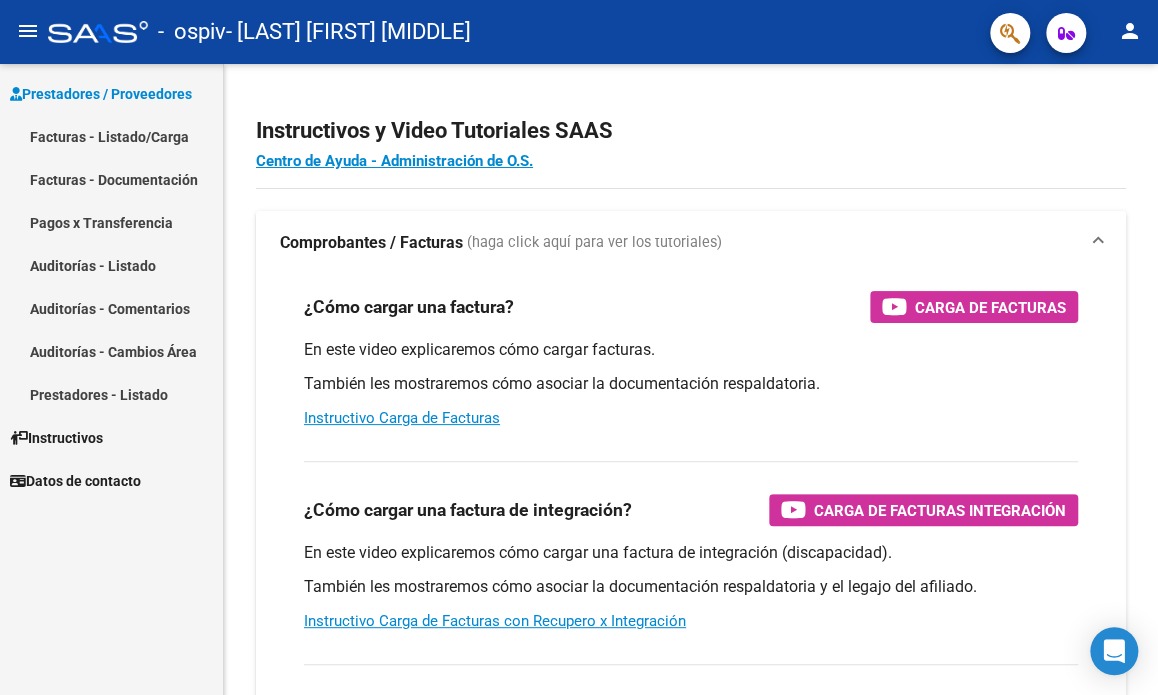 click on "Facturas - Listado/Carga" at bounding box center [111, 136] 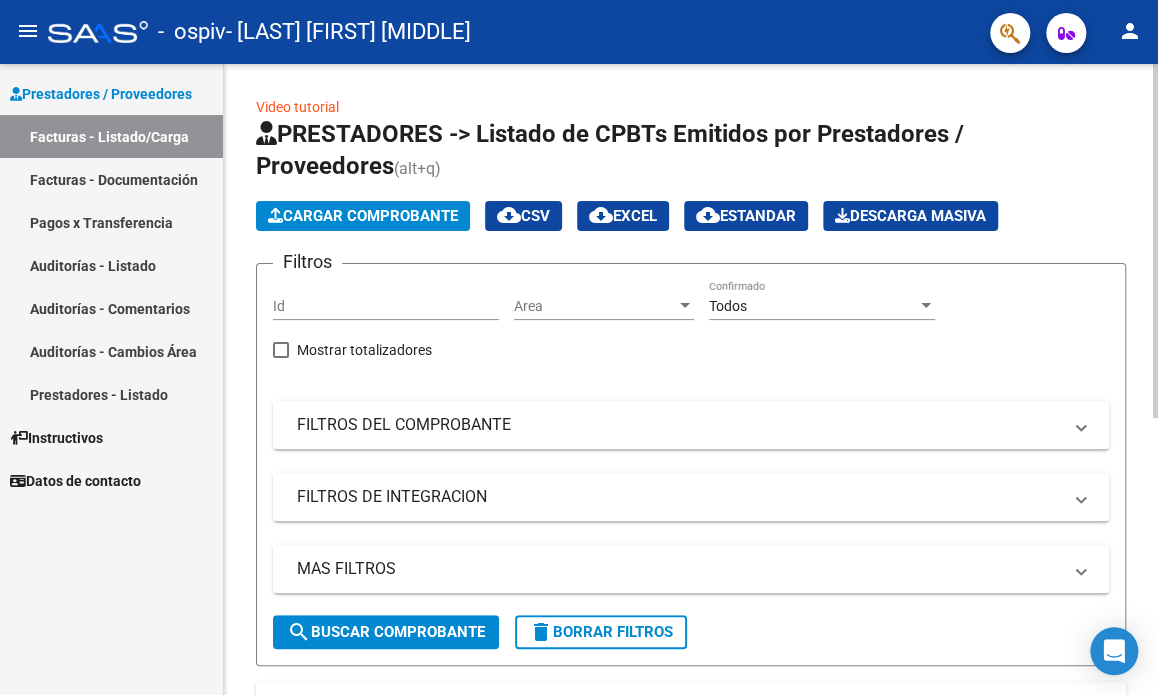 click on "Cargar Comprobante" 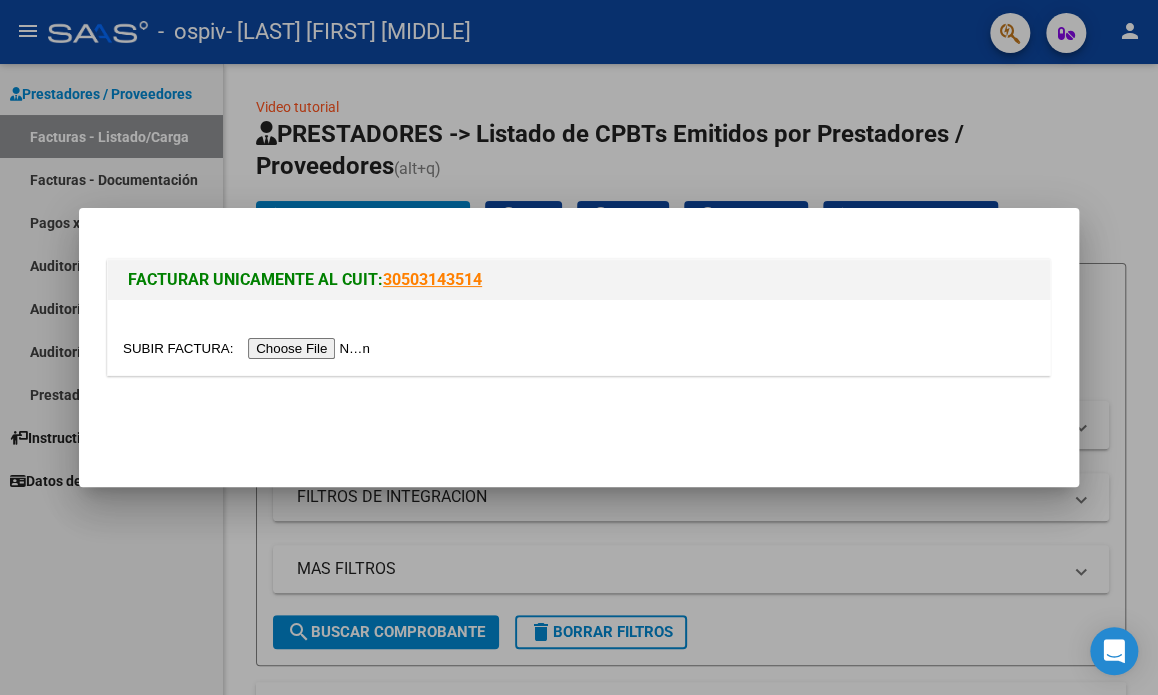 click at bounding box center [249, 348] 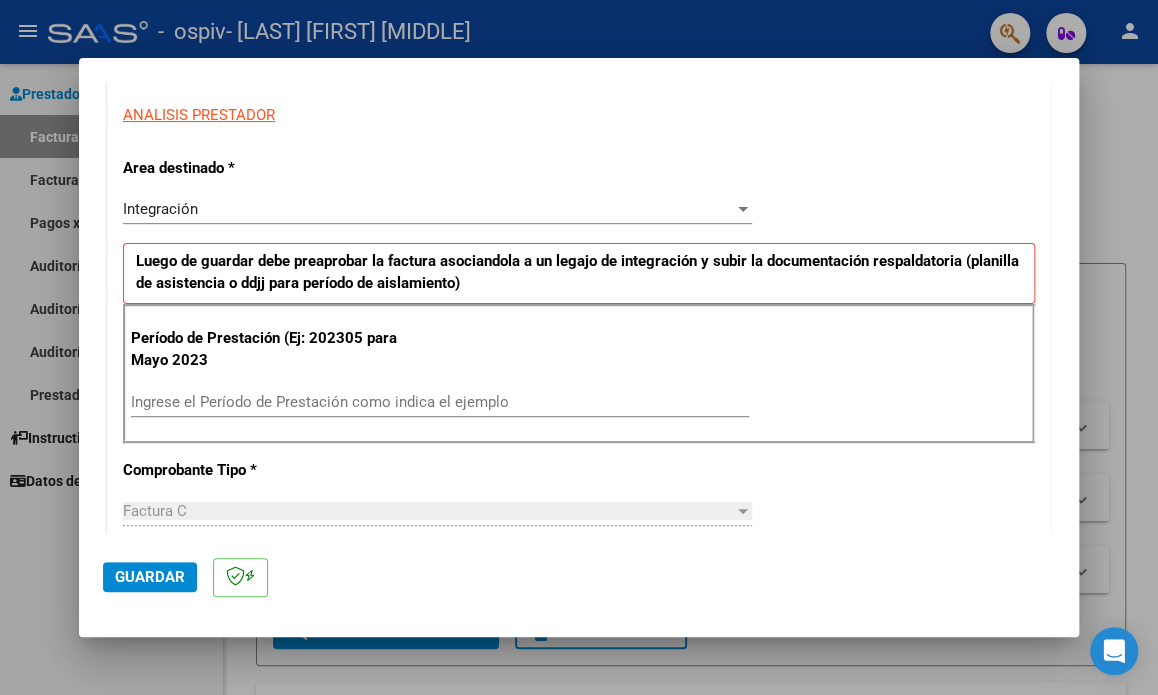 scroll, scrollTop: 426, scrollLeft: 0, axis: vertical 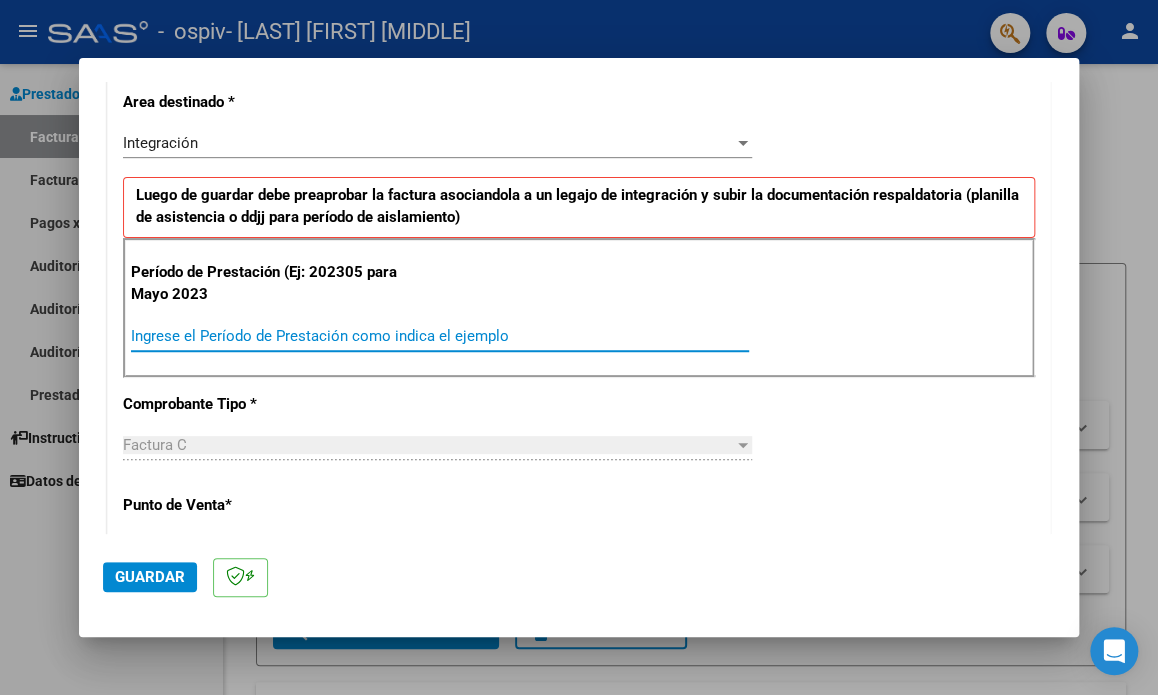 click on "Ingrese el Período de Prestación como indica el ejemplo" at bounding box center [440, 336] 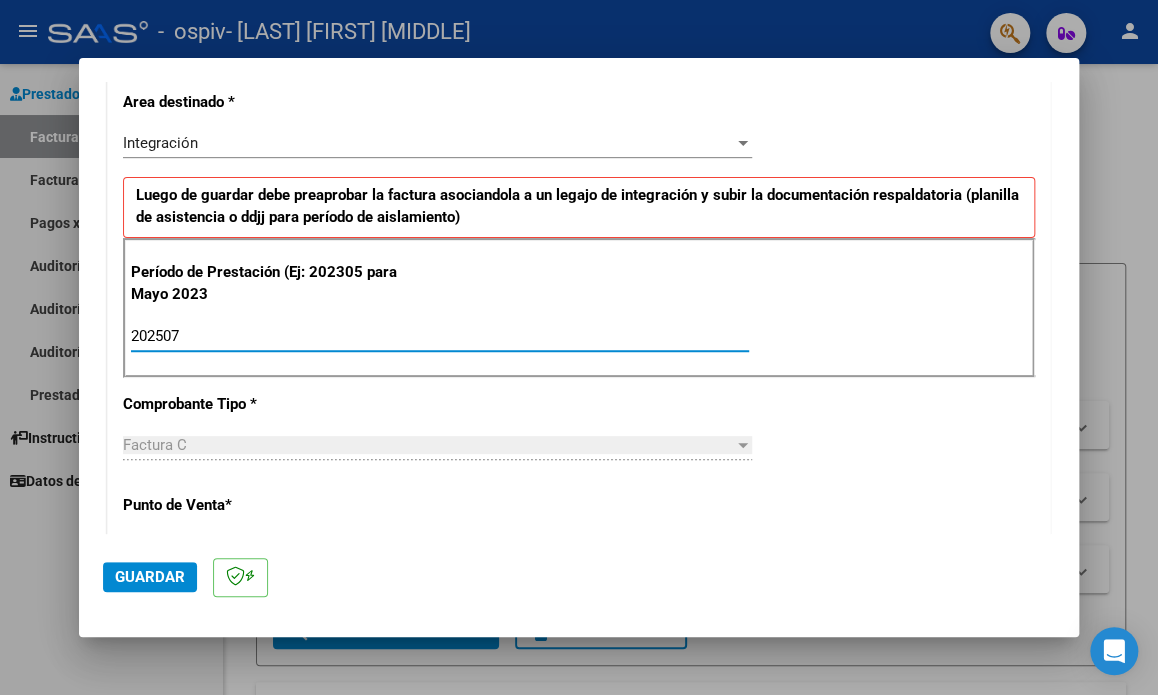 type on "202507" 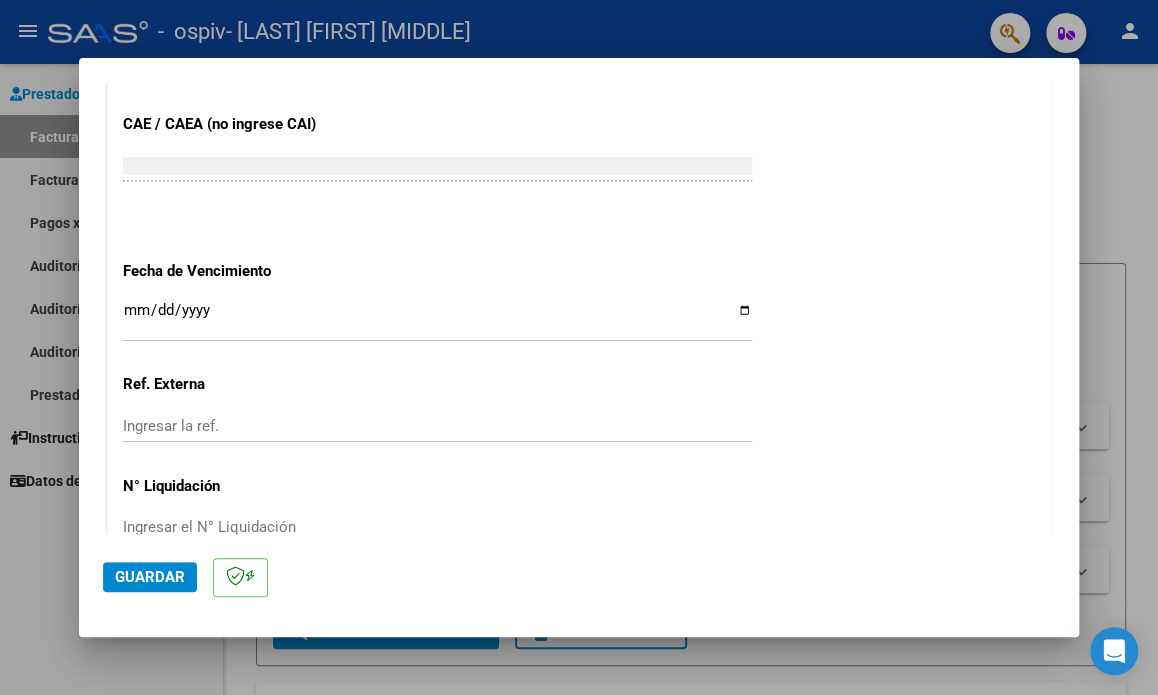 scroll, scrollTop: 1226, scrollLeft: 0, axis: vertical 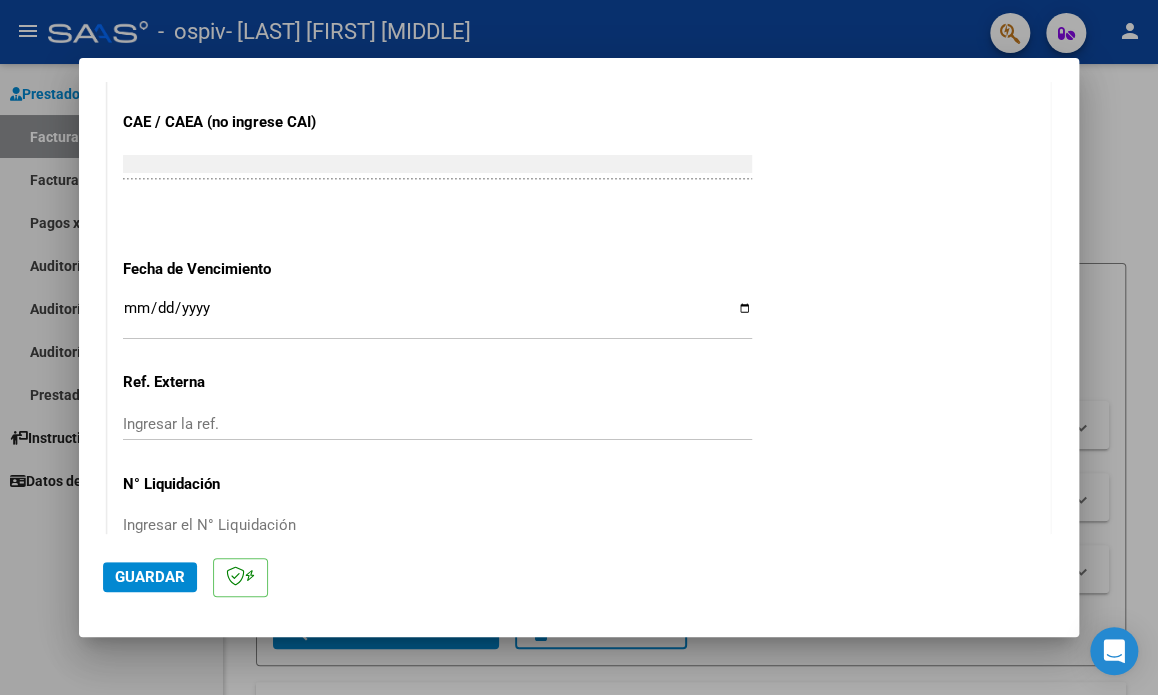 click on "Ingresar la fecha" at bounding box center (437, 316) 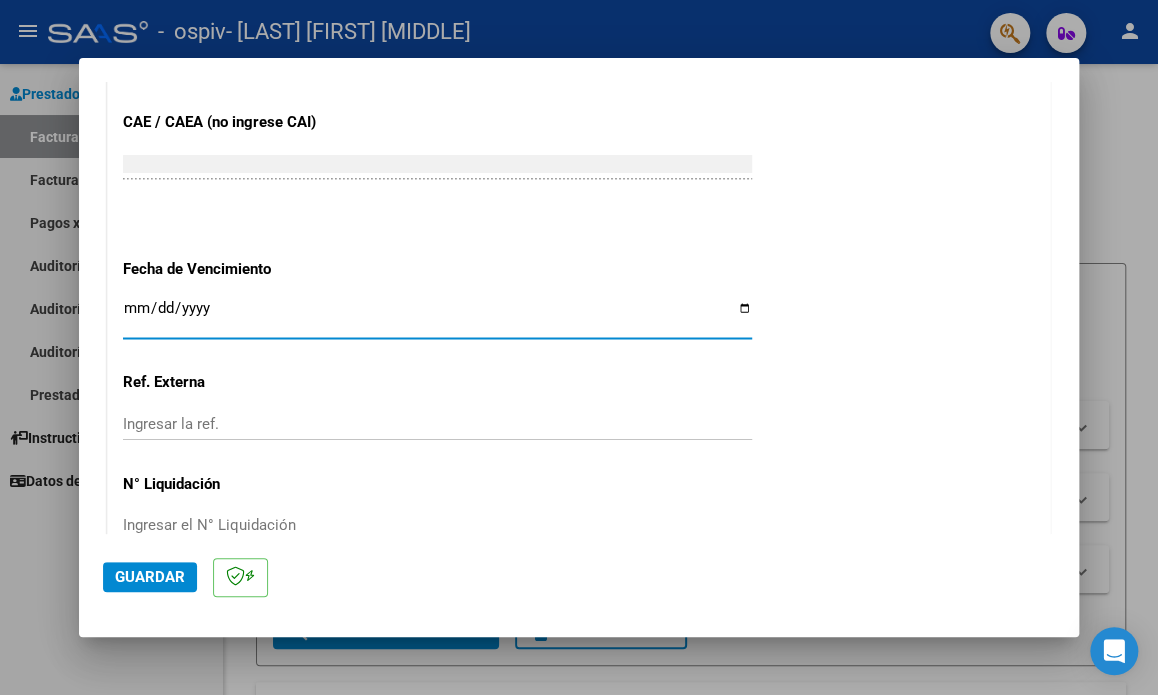 type on "2025-08-11" 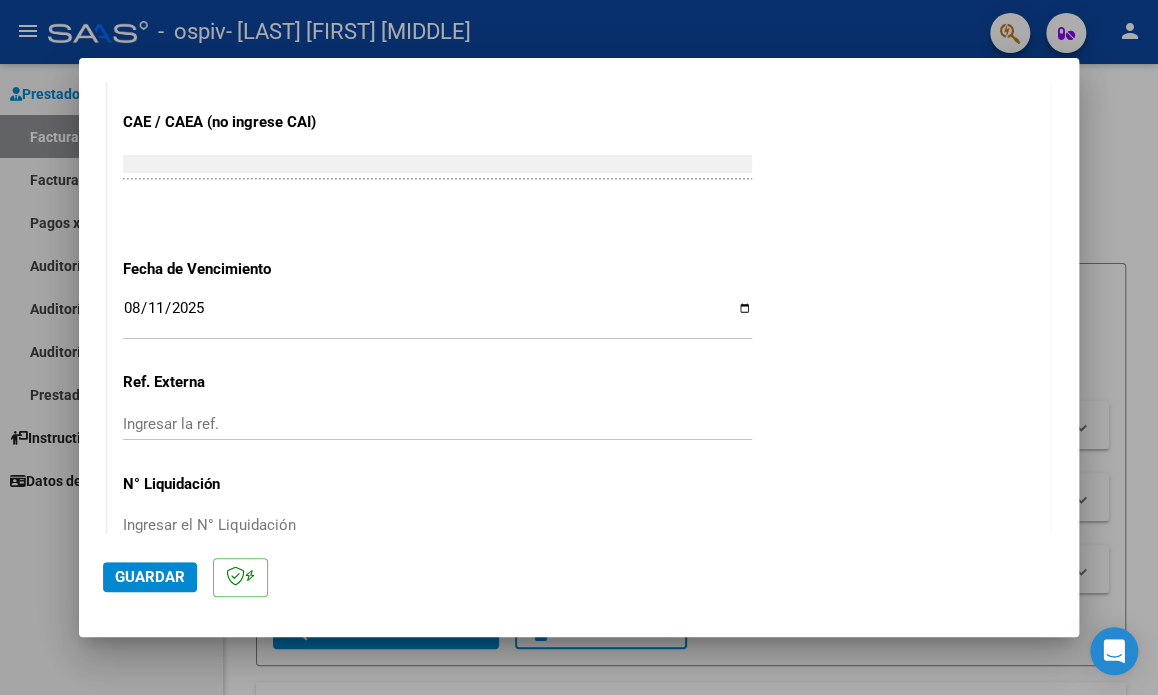scroll, scrollTop: 1328, scrollLeft: 0, axis: vertical 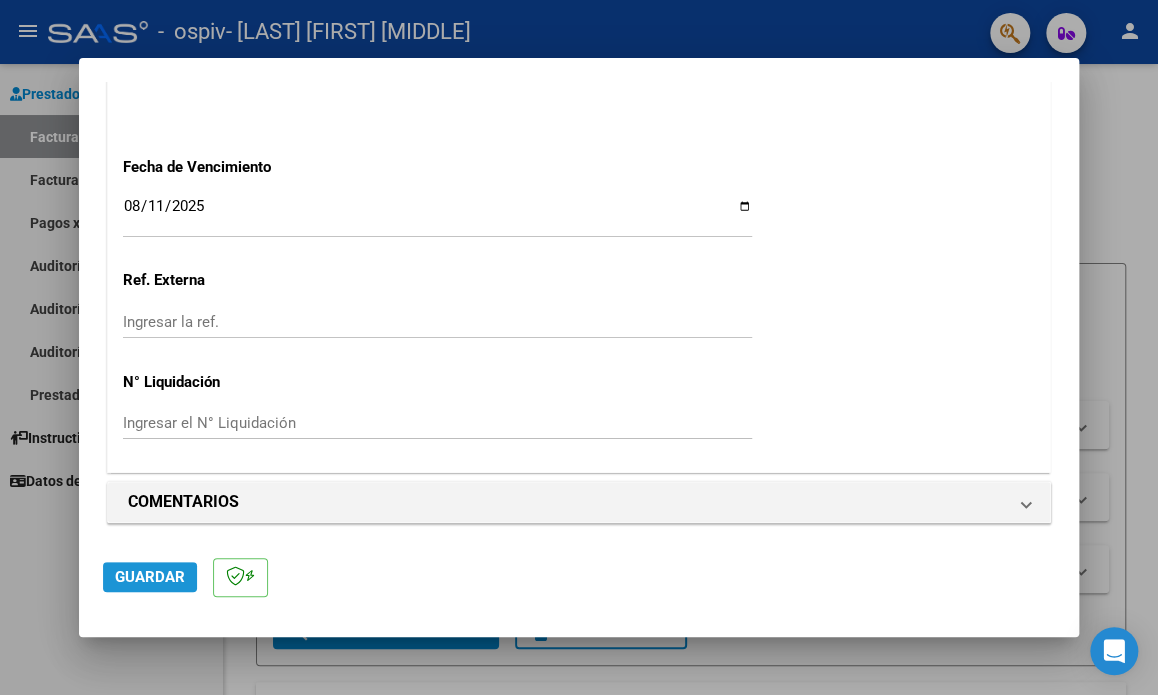 click on "Guardar" 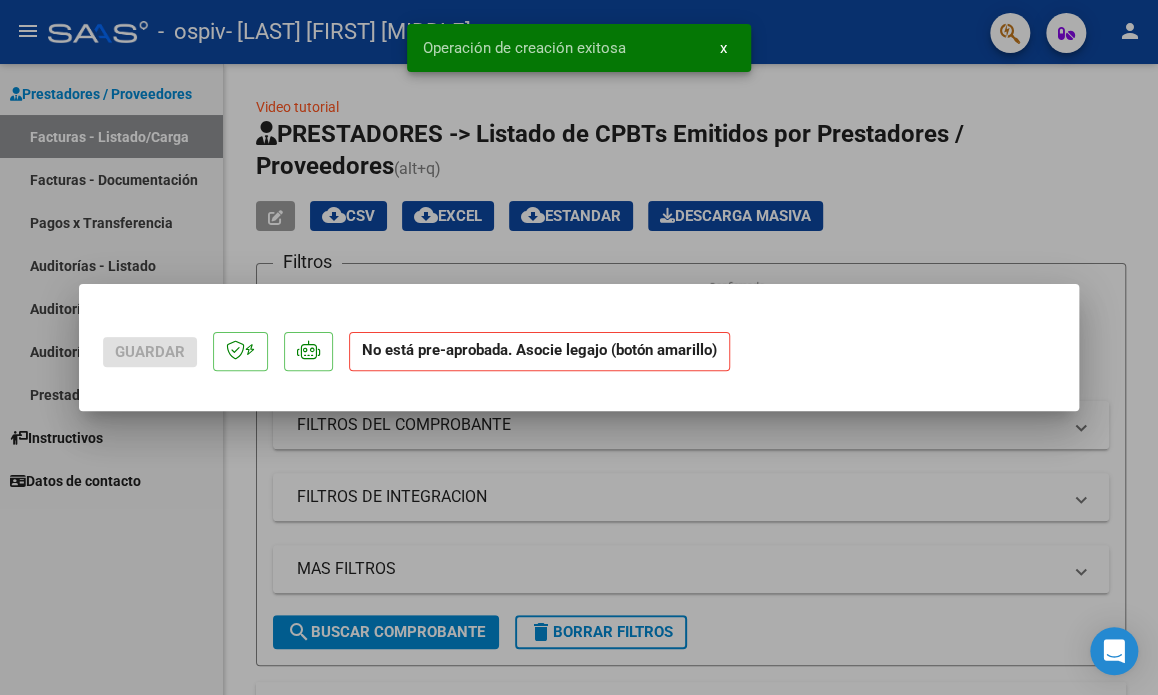scroll, scrollTop: 0, scrollLeft: 0, axis: both 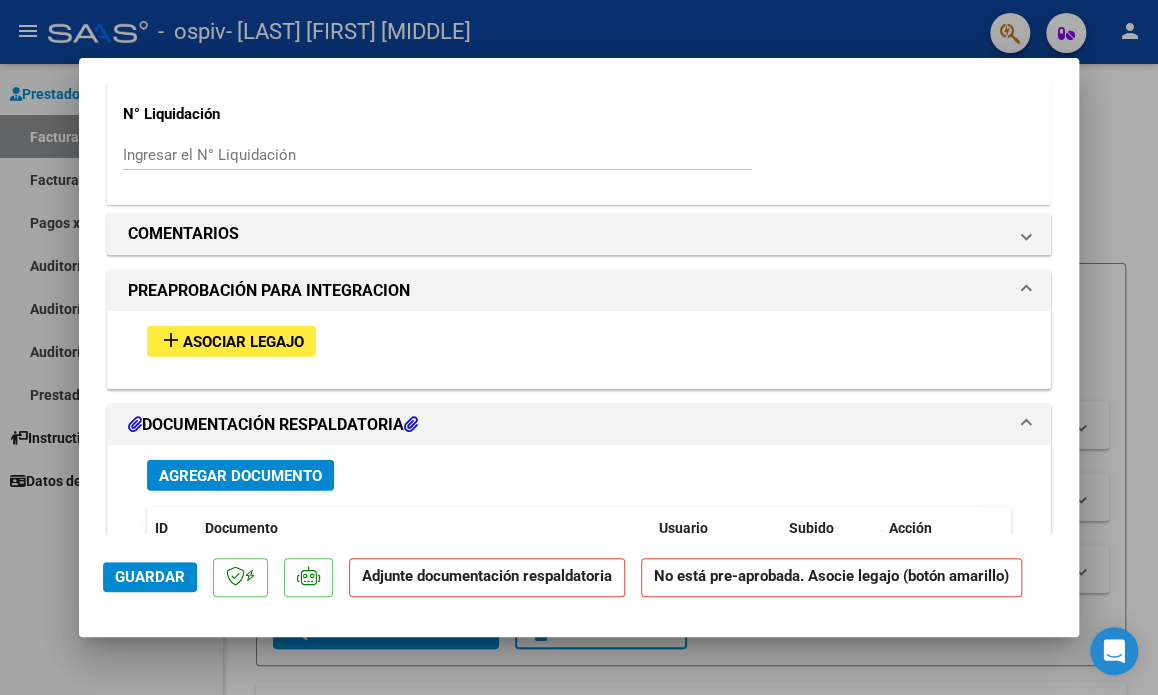 click on "Asociar Legajo" at bounding box center (243, 342) 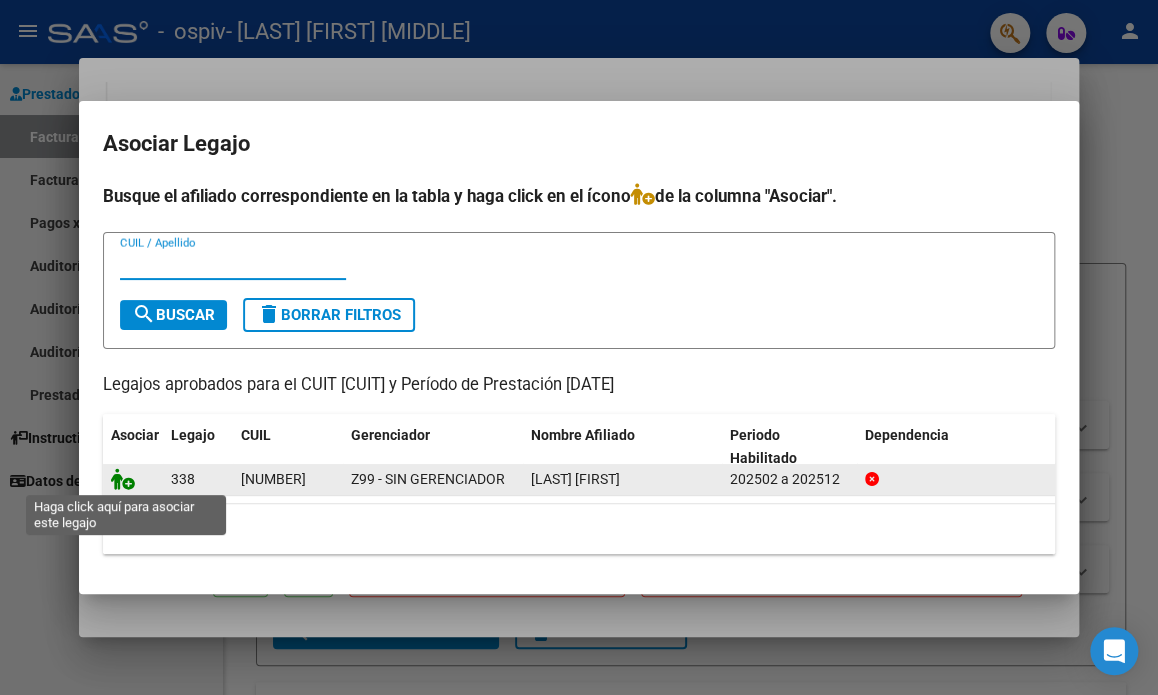 click 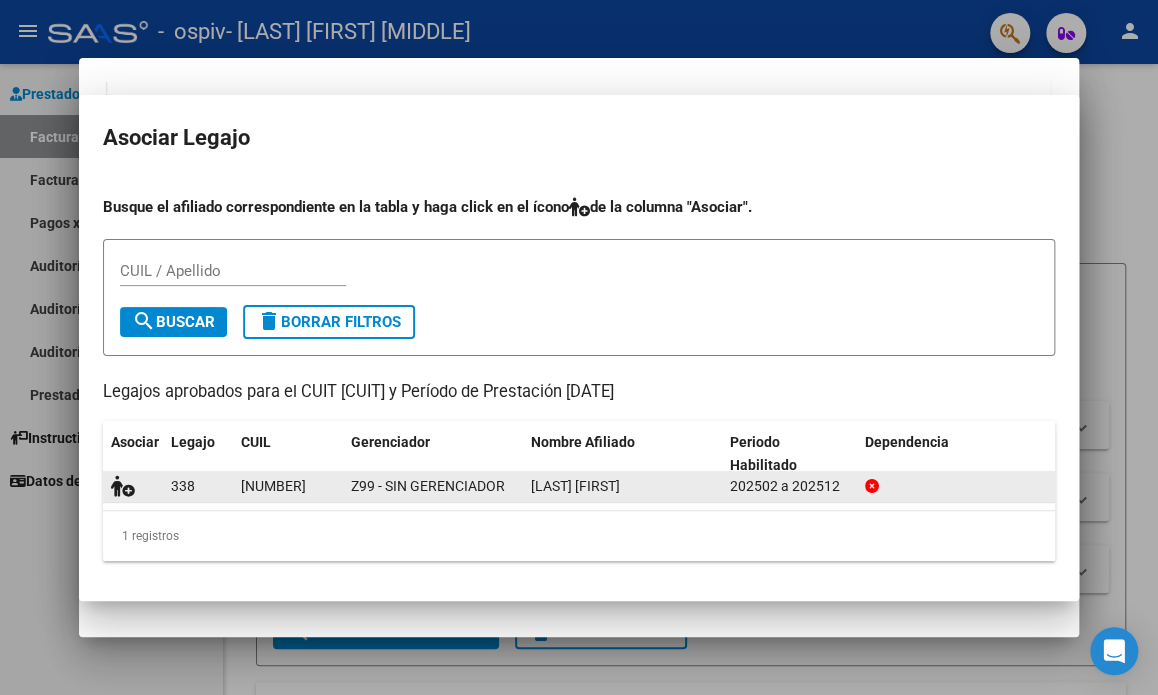 scroll, scrollTop: 1664, scrollLeft: 0, axis: vertical 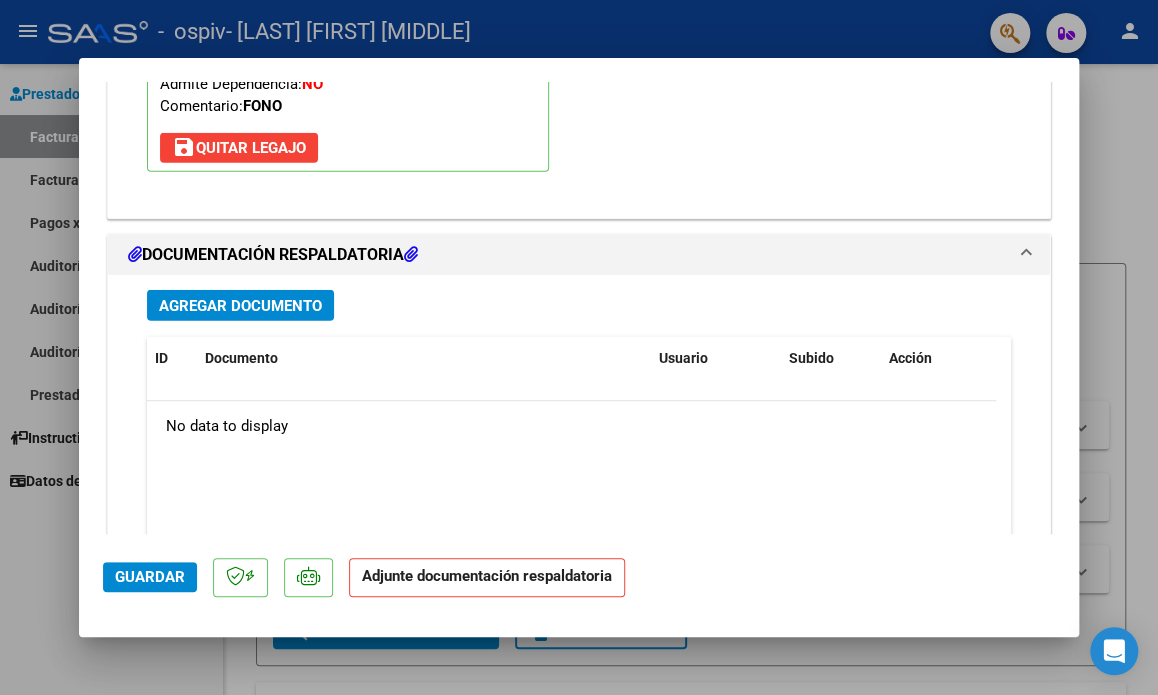 click on "Agregar Documento" at bounding box center (240, 306) 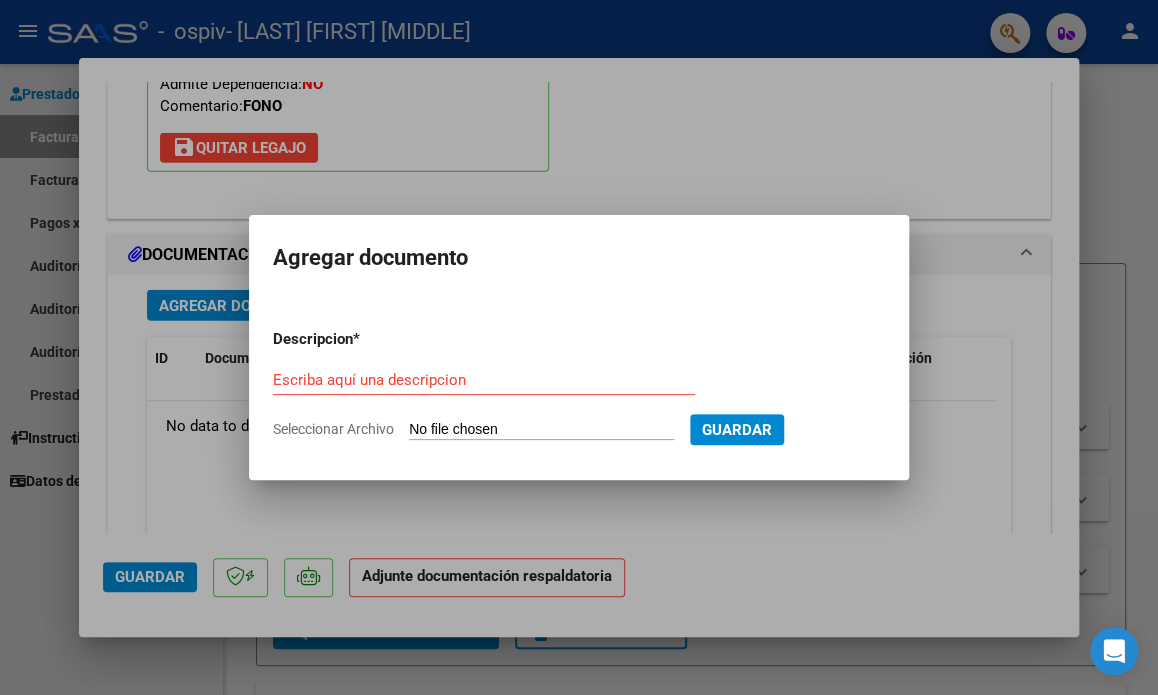 click on "Escriba aquí una descripcion" at bounding box center [484, 380] 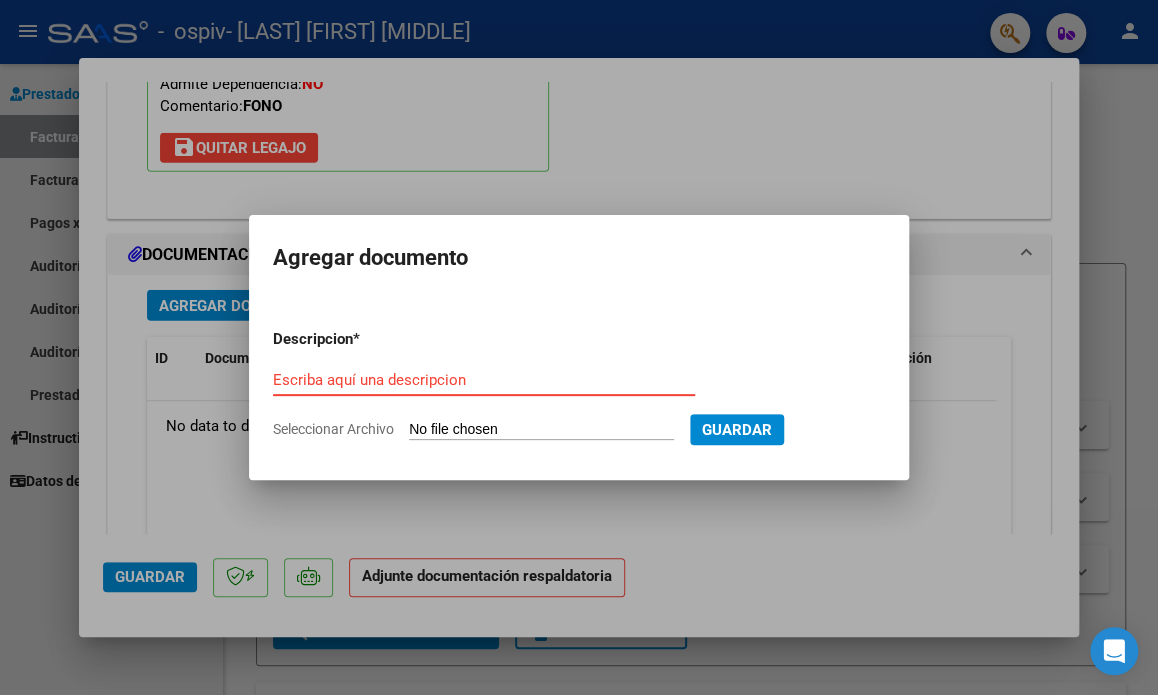 click on "Escriba aquí una descripcion" at bounding box center (484, 380) 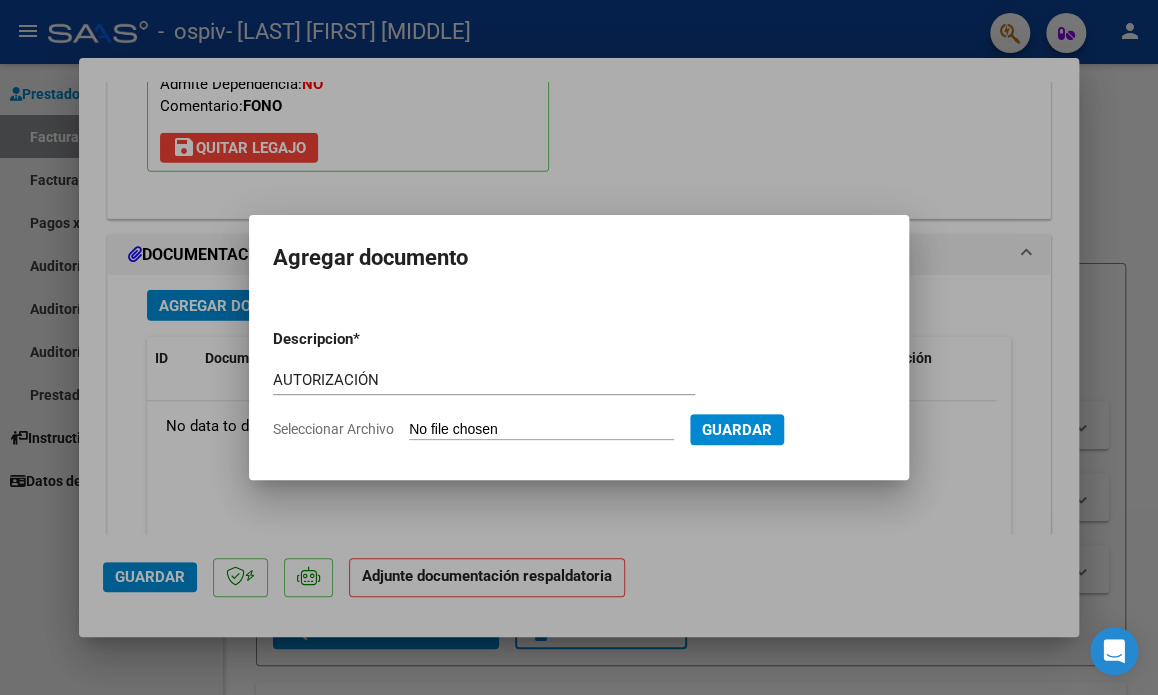 click on "Seleccionar Archivo" at bounding box center [541, 430] 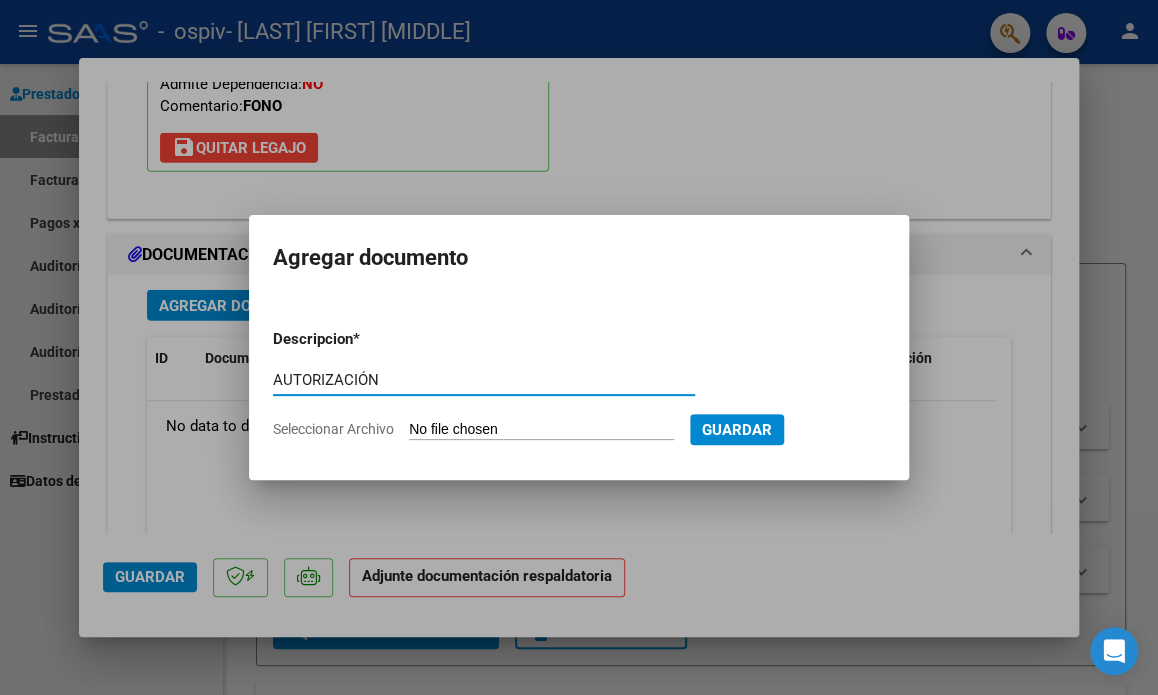 click on "AUTORIZACIÓN" at bounding box center (484, 380) 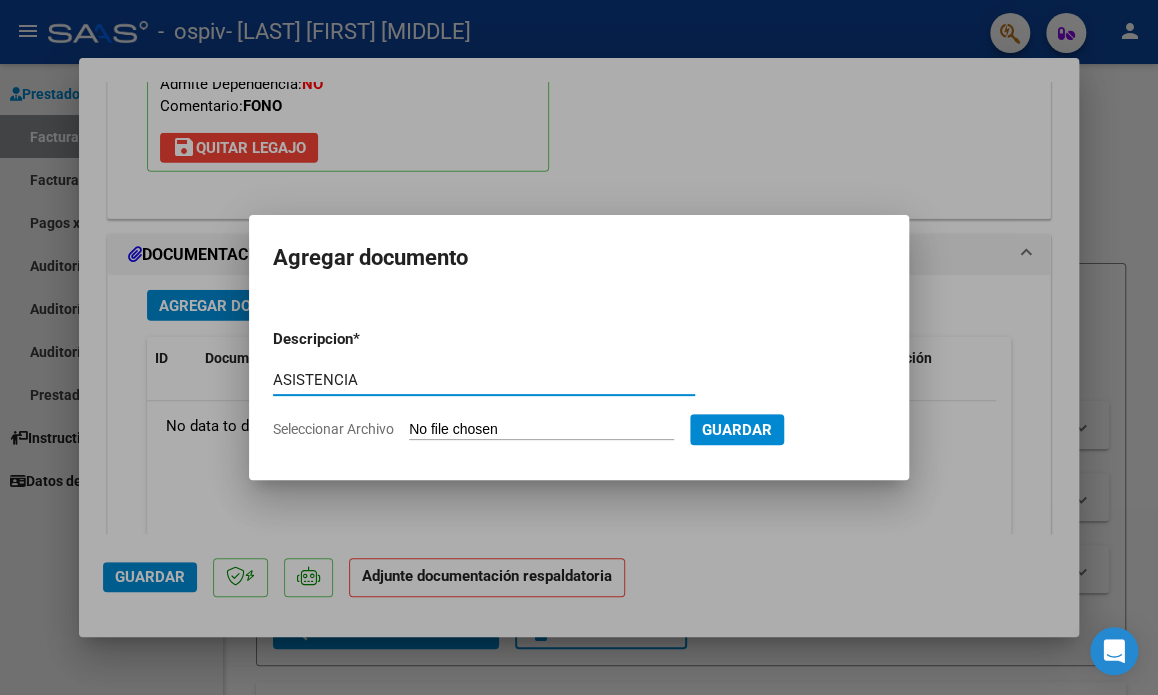 type on "ASISTENCIA" 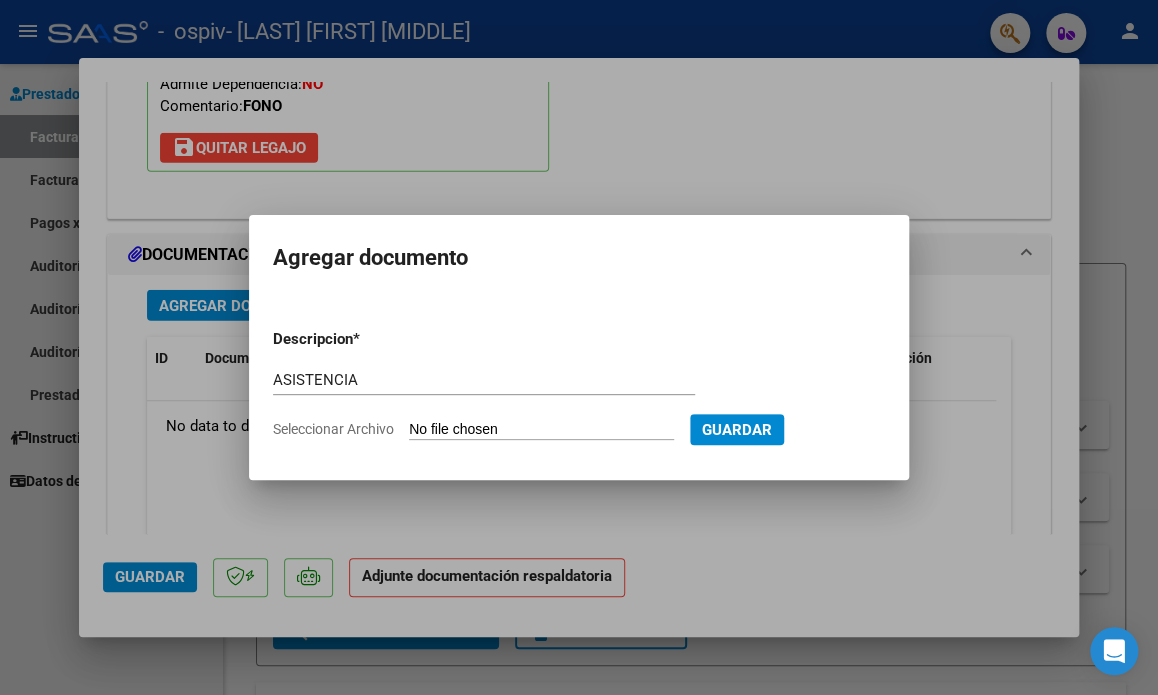 type on "C:\fakepath\[LAST] [FIRST].pdf" 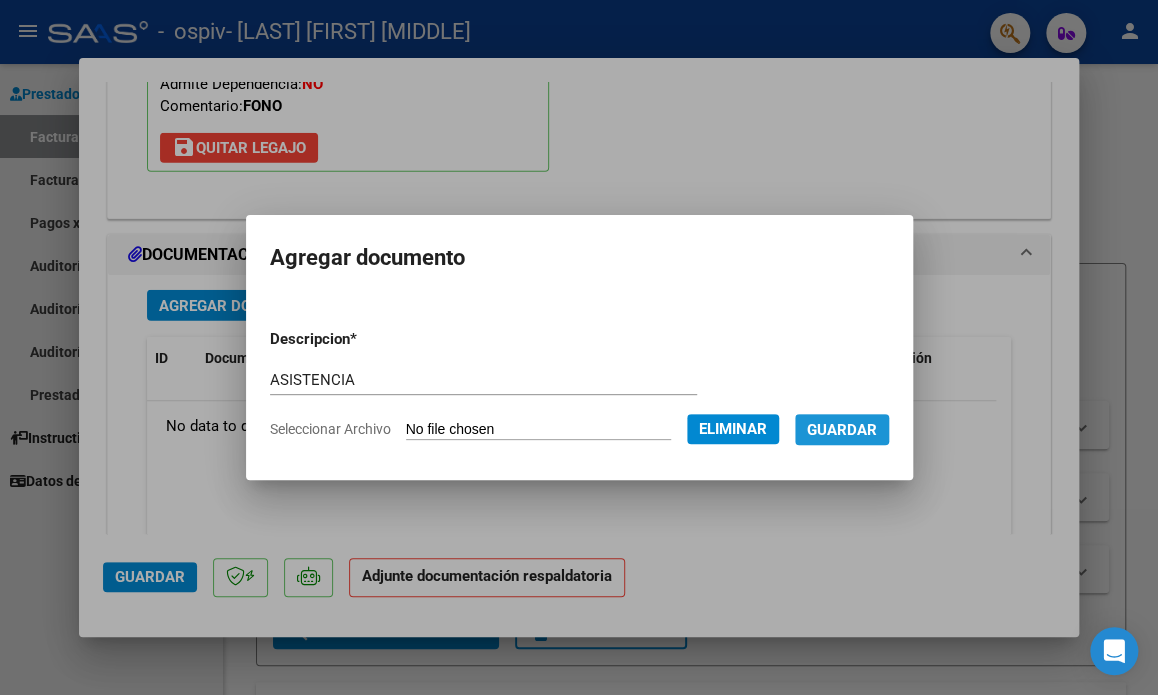 click on "Guardar" at bounding box center [842, 430] 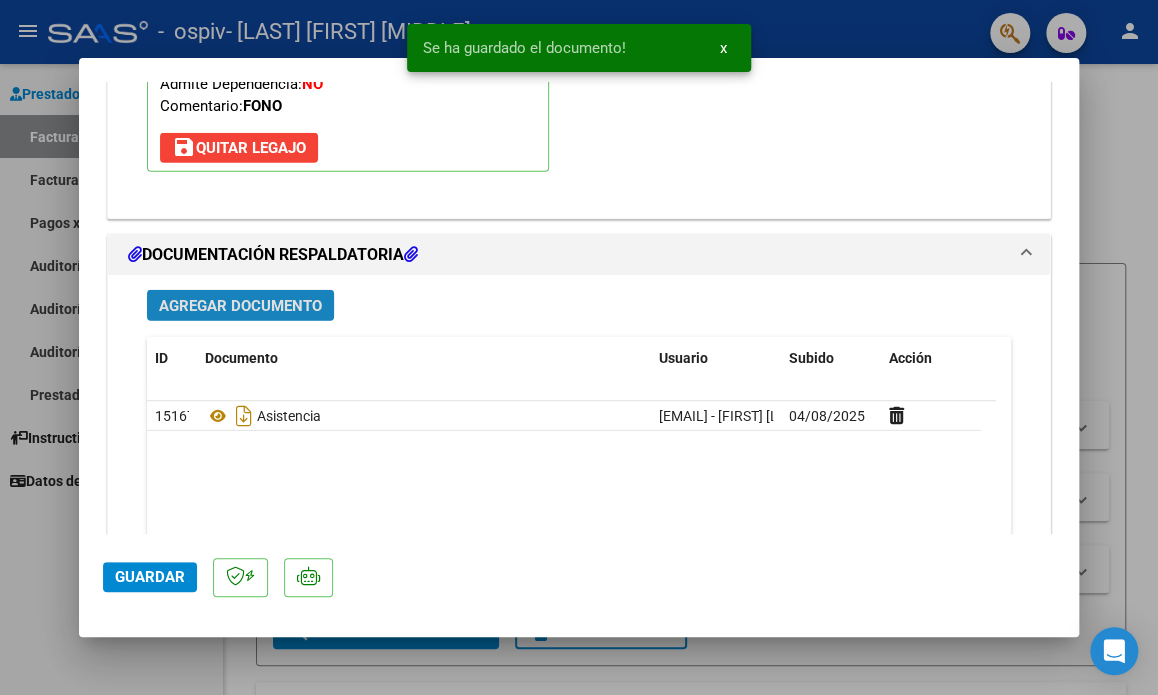 click on "Agregar Documento" at bounding box center (240, 306) 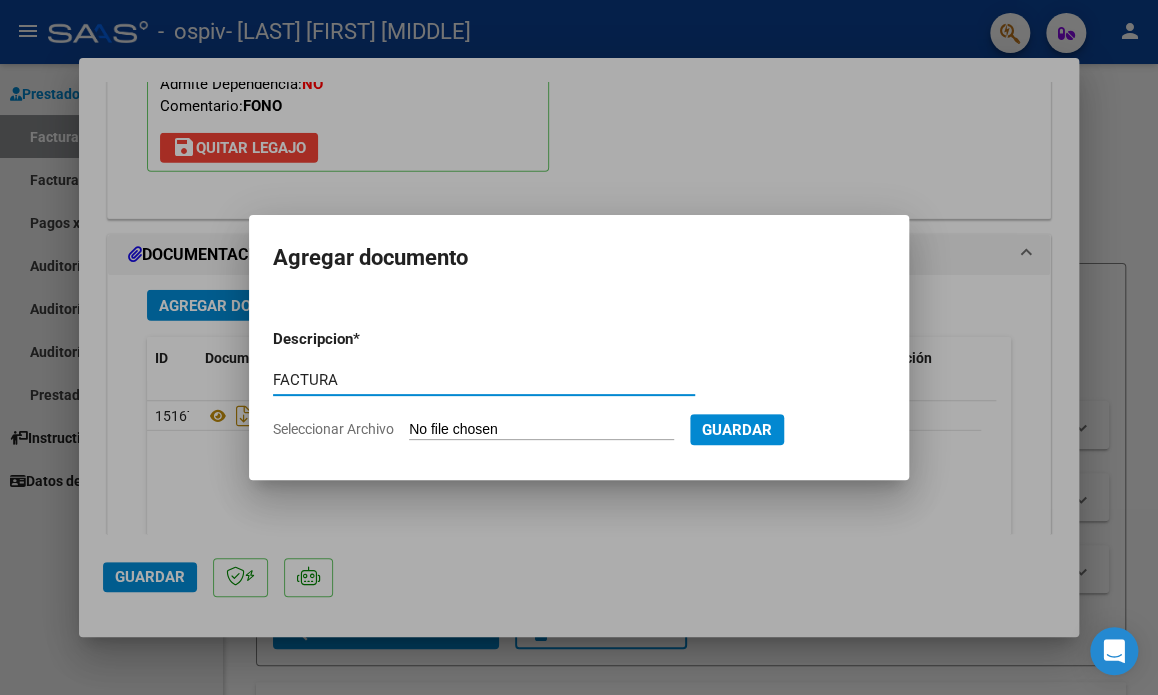 type on "FACTURA" 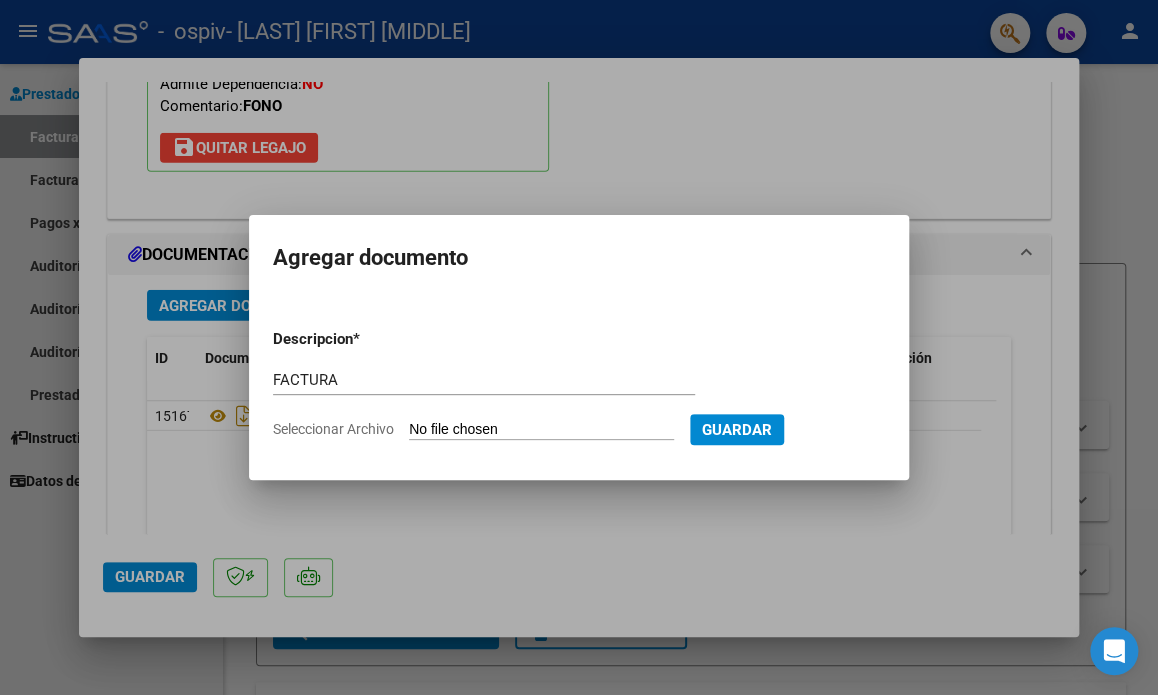 type on "C:\fakepath\[CUIT]_[NUMBER]_[NUMBER]_[NUMBER].pdf" 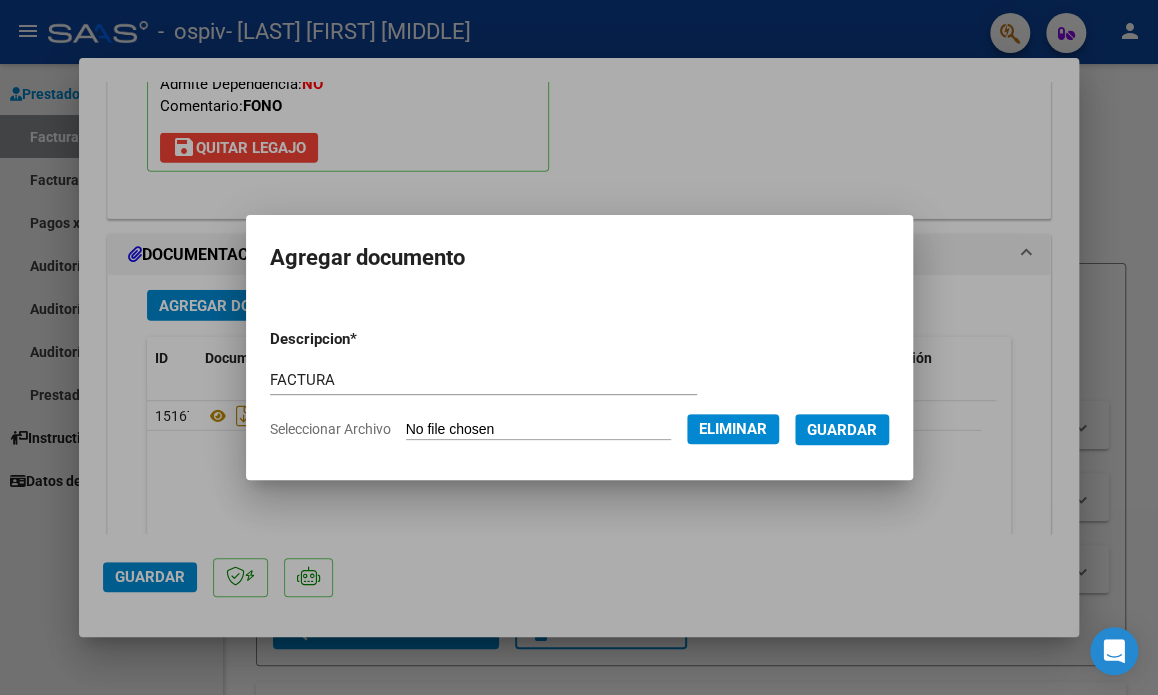 click on "Guardar" at bounding box center (842, 430) 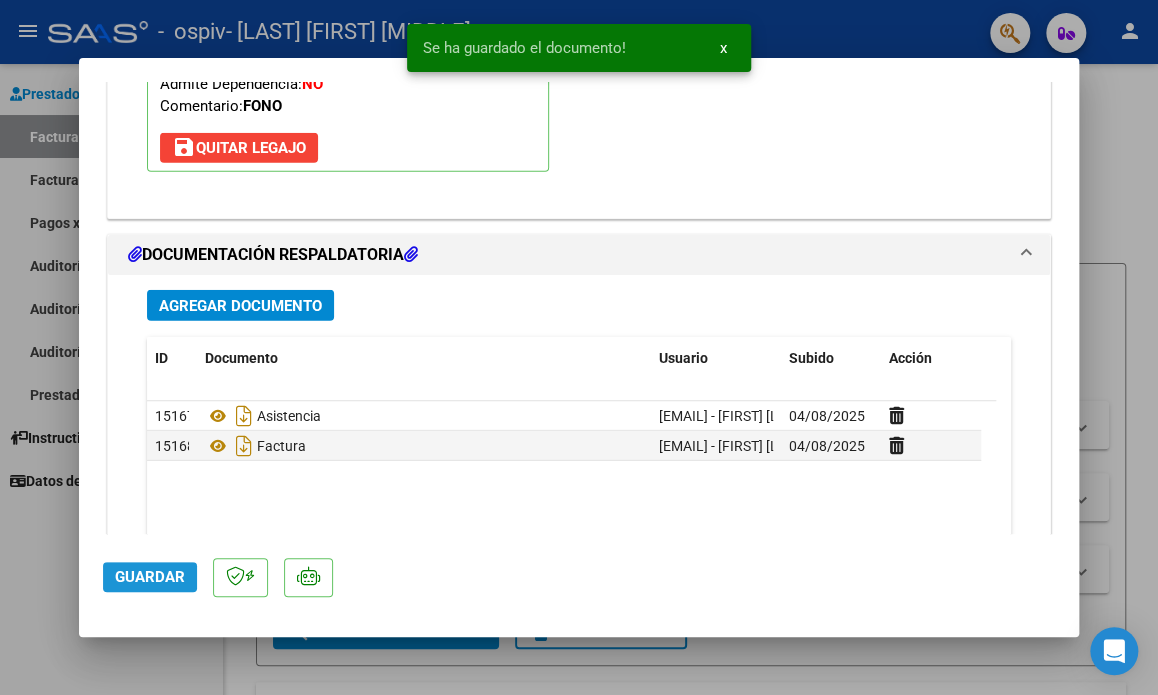 click on "Guardar" 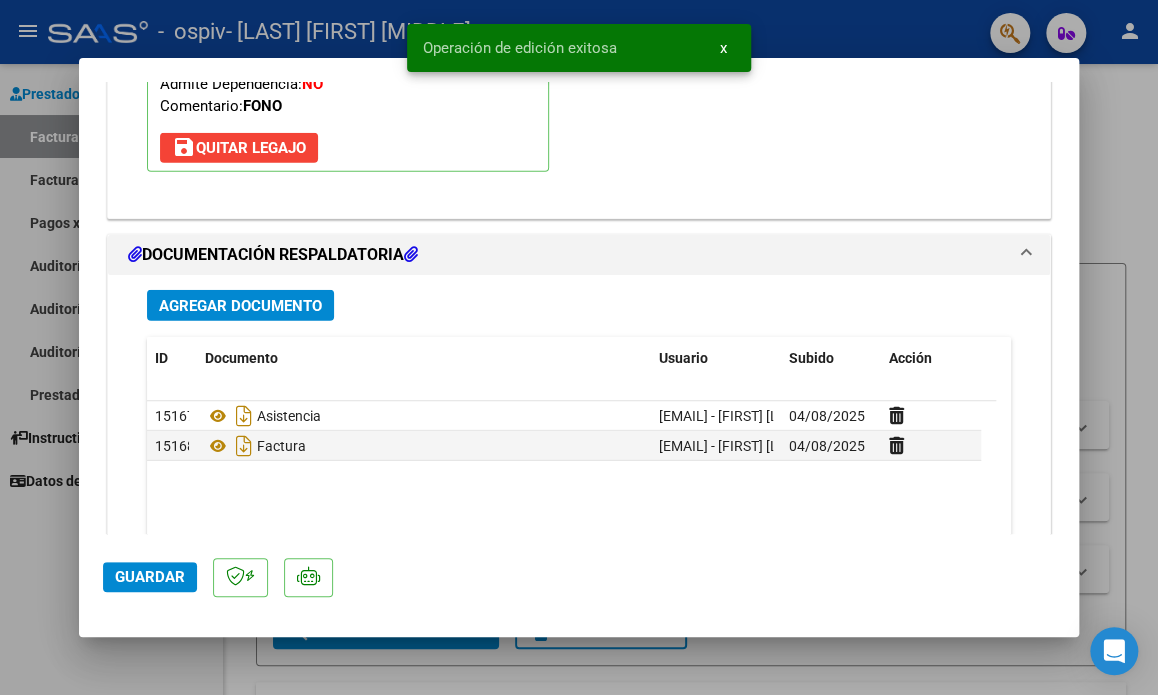 click on "Agregar Documento" at bounding box center [240, 305] 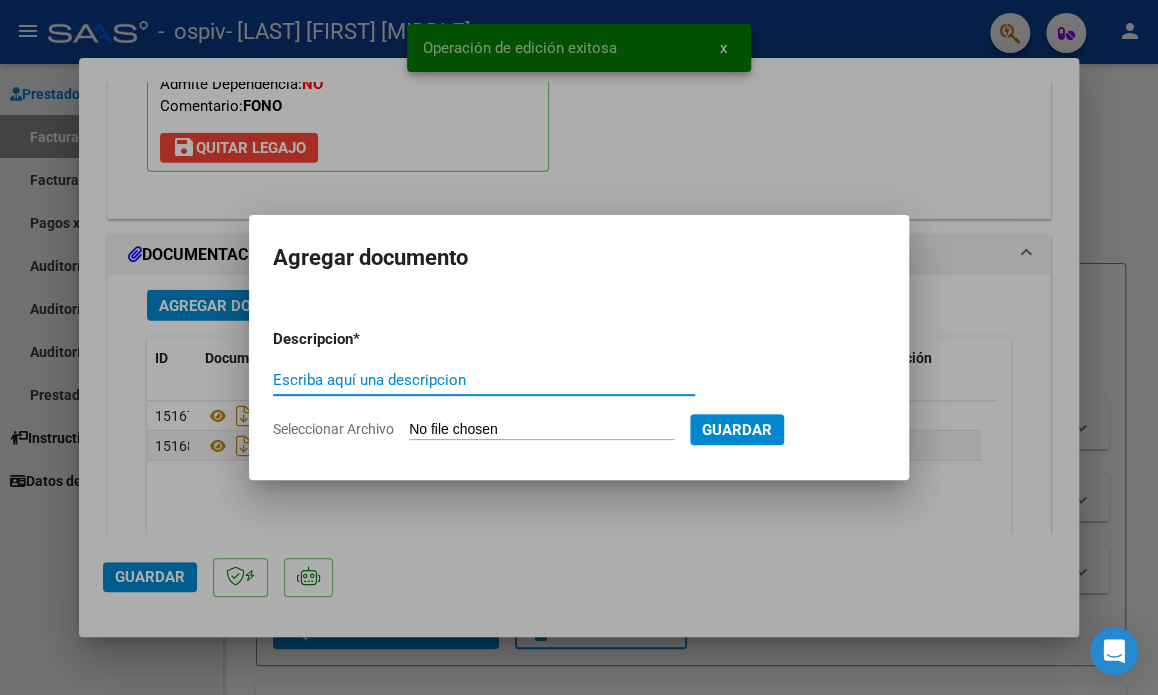 click on "Escriba aquí una descripcion" at bounding box center [484, 380] 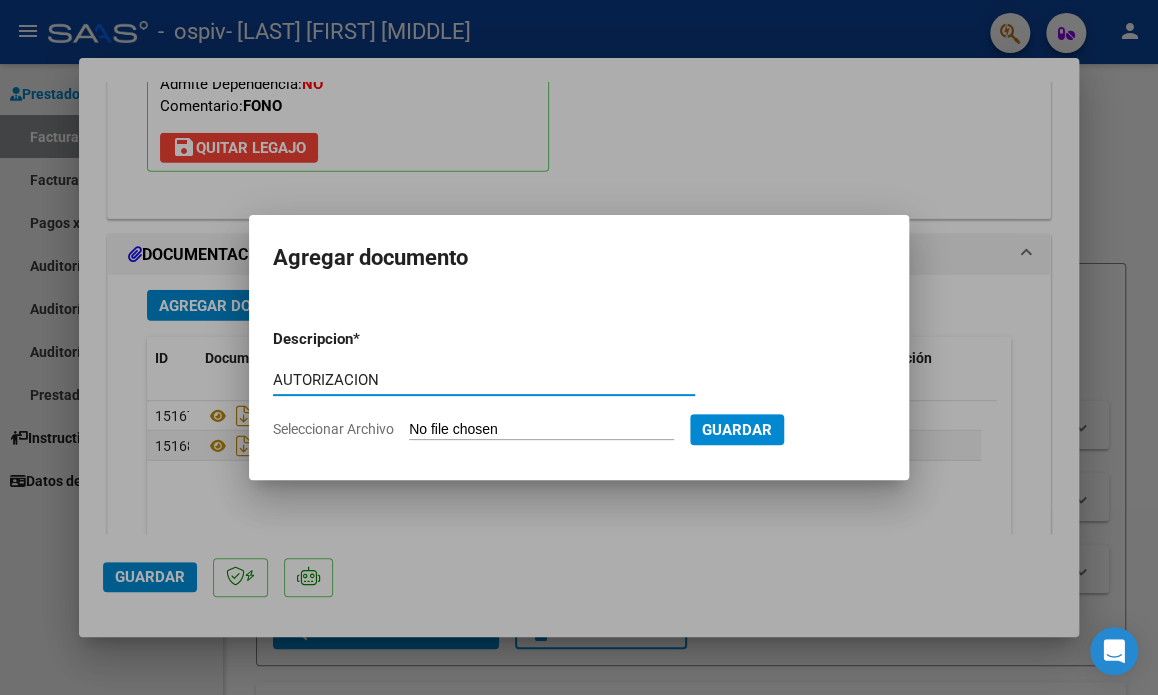 type on "AUTORIZACION" 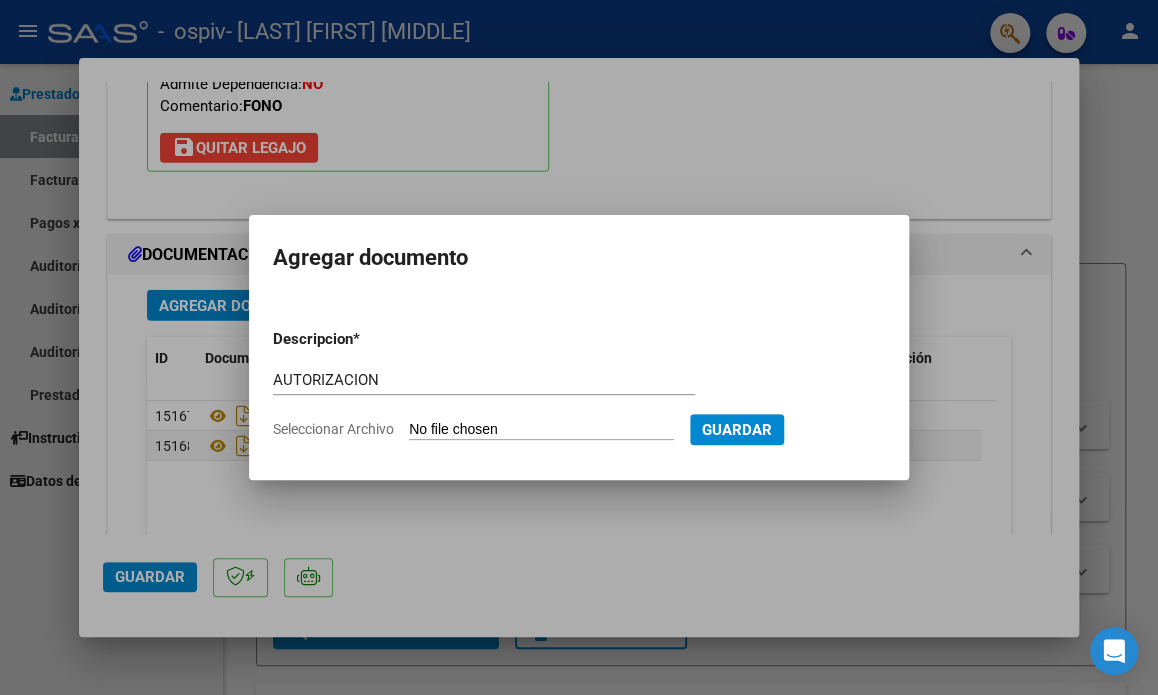 type on "C:\fakepath\[LAST] [FIRST] AUTORIZACION FONO [DATE].pdf" 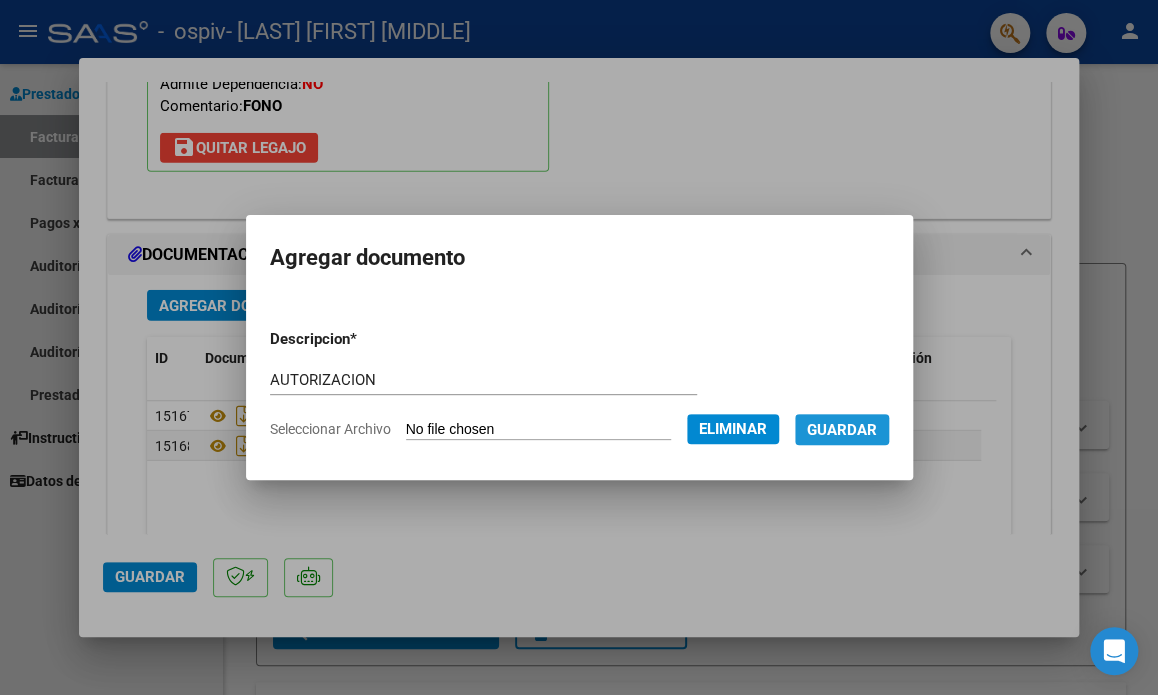 click on "Guardar" at bounding box center (842, 430) 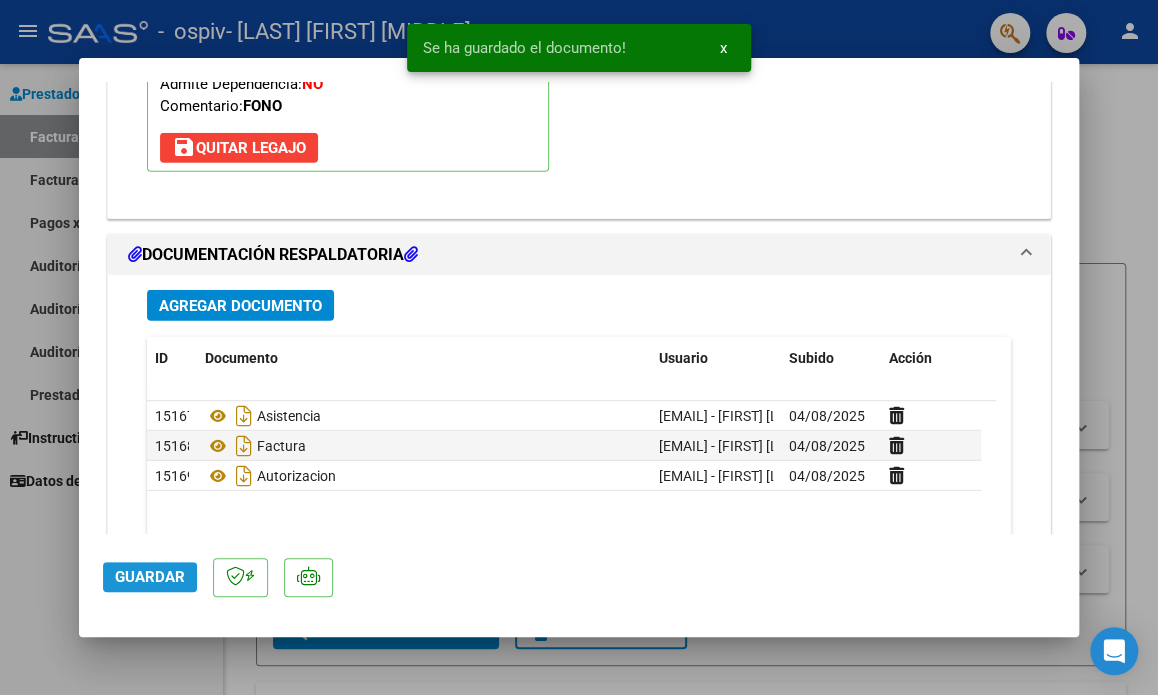 click on "Guardar" 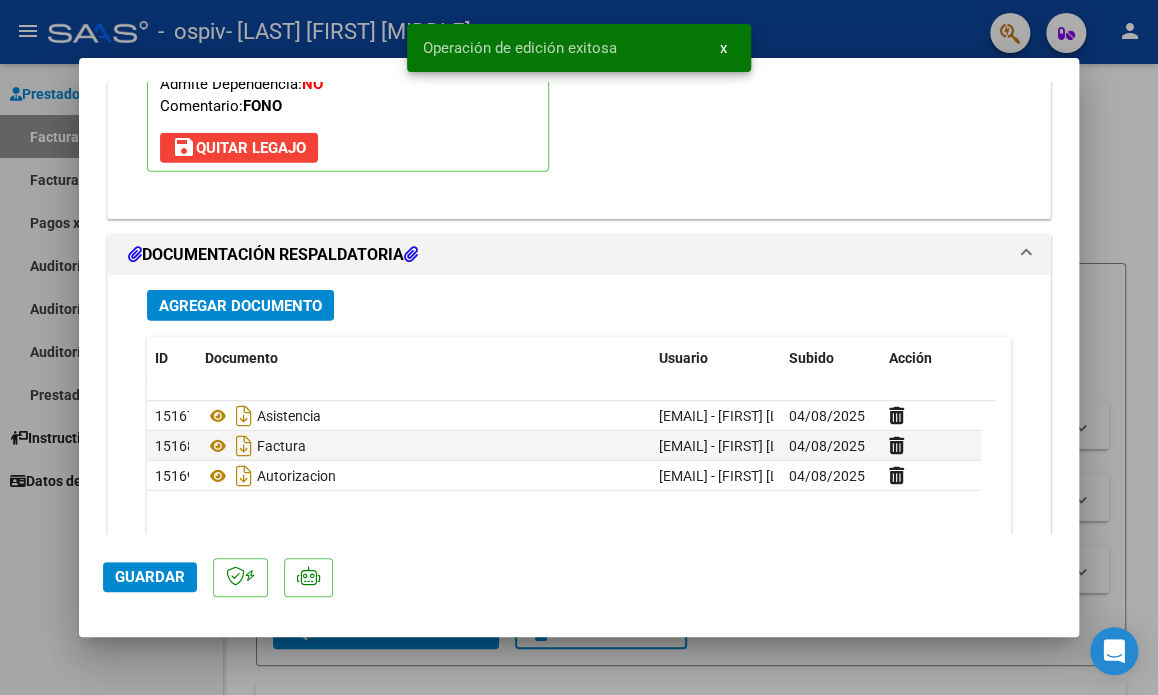 click at bounding box center (579, 347) 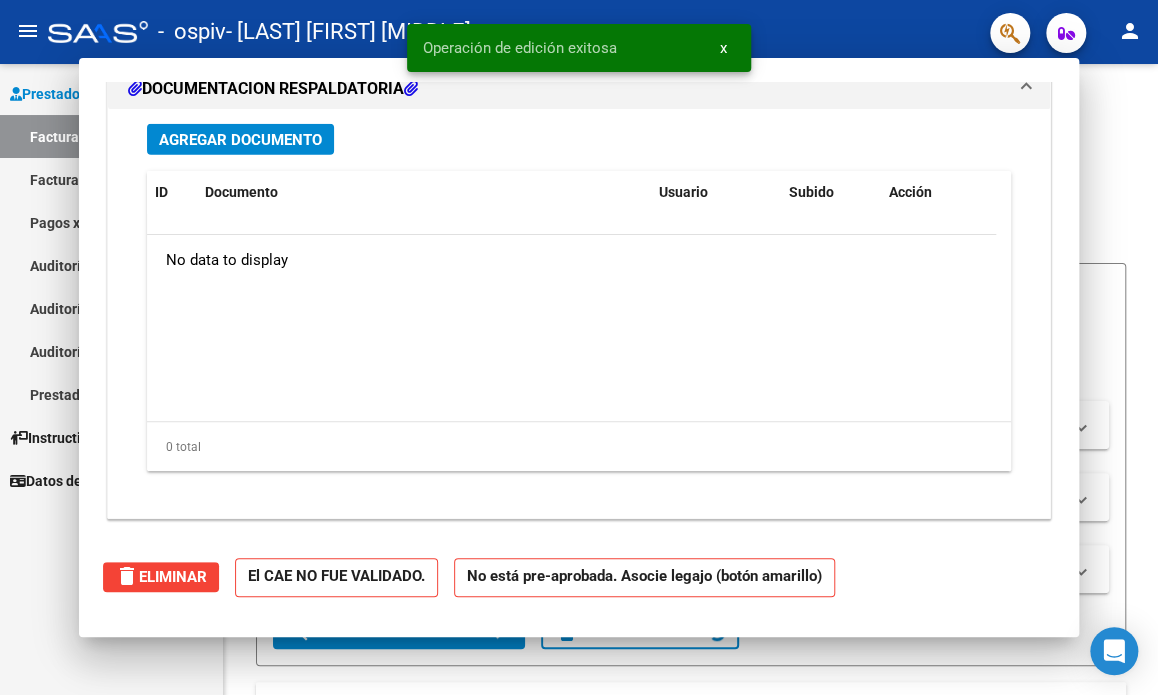 scroll, scrollTop: 0, scrollLeft: 0, axis: both 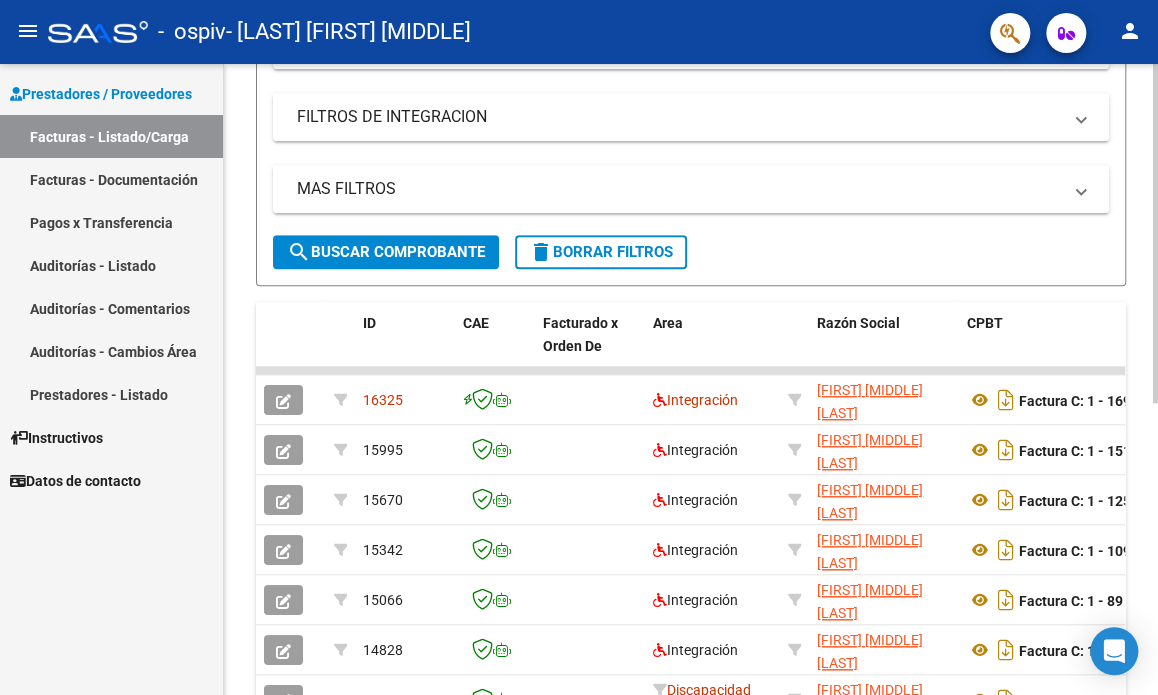 click on "Video tutorial   PRESTADORES -> Listado de CPBTs Emitidos por Prestadores / Proveedores (alt+q)   Cargar Comprobante
cloud_download  CSV  cloud_download  EXCEL  cloud_download  Estandar   Descarga Masiva
Filtros Id Area Area Todos Confirmado   Mostrar totalizadores   FILTROS DEL COMPROBANTE  Comprobante Tipo Comprobante Tipo Start date – End date Fec. Comprobante Desde / Hasta Días Emisión Desde(cant. días) Días Emisión Hasta(cant. días) CUIT / Razón Social Pto. Venta Nro. Comprobante Código SSS CAE Válido CAE Válido Todos Cargado Módulo Hosp. Todos Tiene facturacion Apócrifa Hospital Refes  FILTROS DE INTEGRACION  Período De Prestación Campos del Archivo de Rendición Devuelto x SSS (dr_envio) Todos Rendido x SSS (dr_envio) Tipo de Registro Tipo de Registro Período Presentación Período Presentación Campos del Legajo Asociado (preaprobación) Afiliado Legajo (cuil/nombre) Todos Solo facturas preaprobadas  MAS FILTROS  Todos Con Doc. Respaldatoria Todos Con Trazabilidad Todos – – 3" 